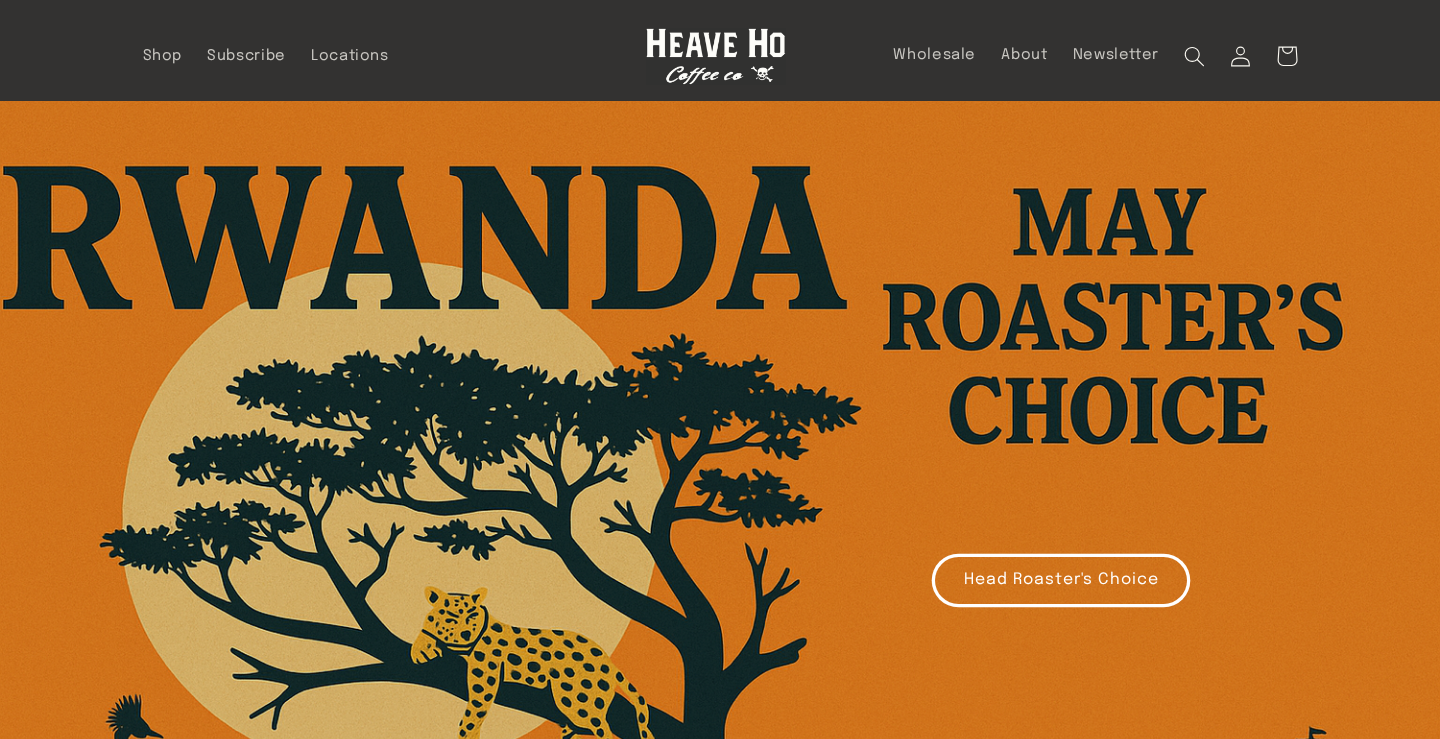 scroll, scrollTop: 0, scrollLeft: 0, axis: both 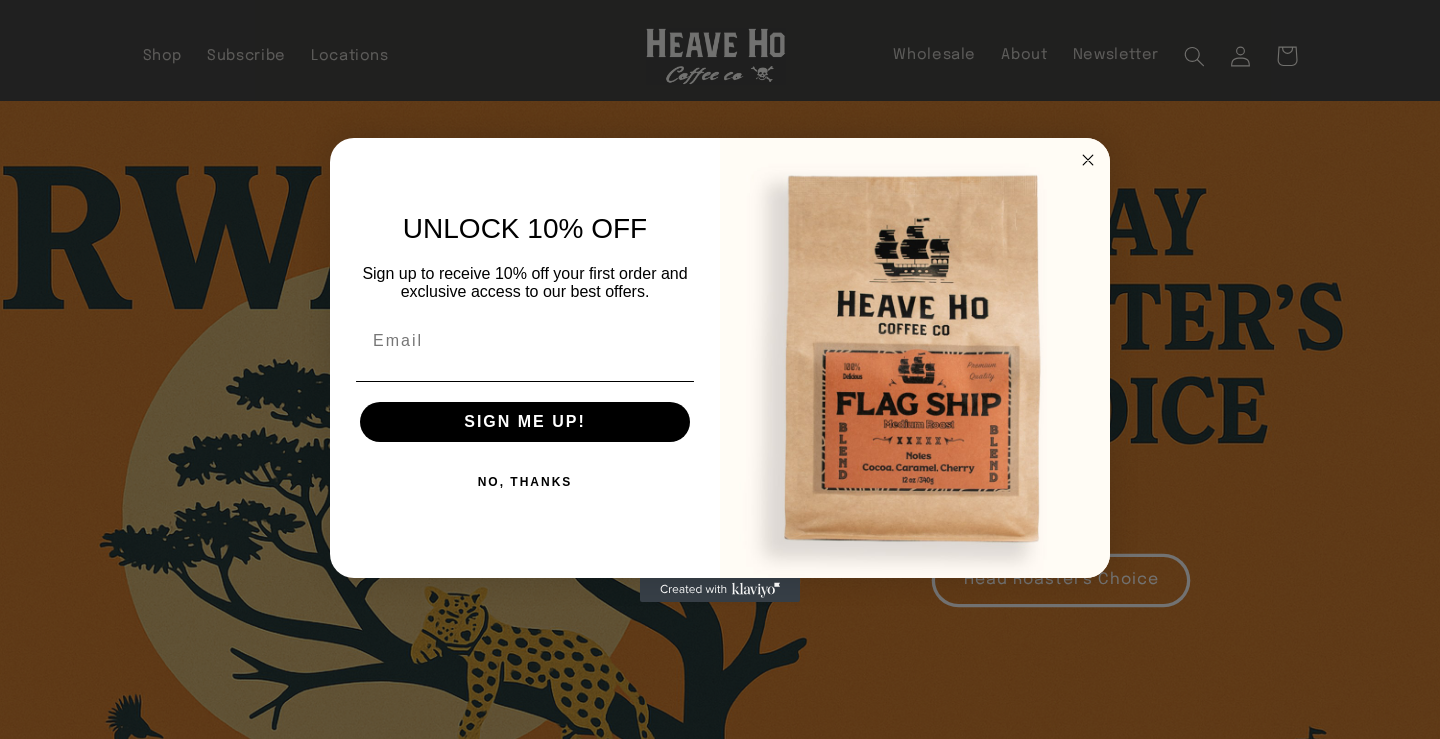 click at bounding box center (1088, 160) 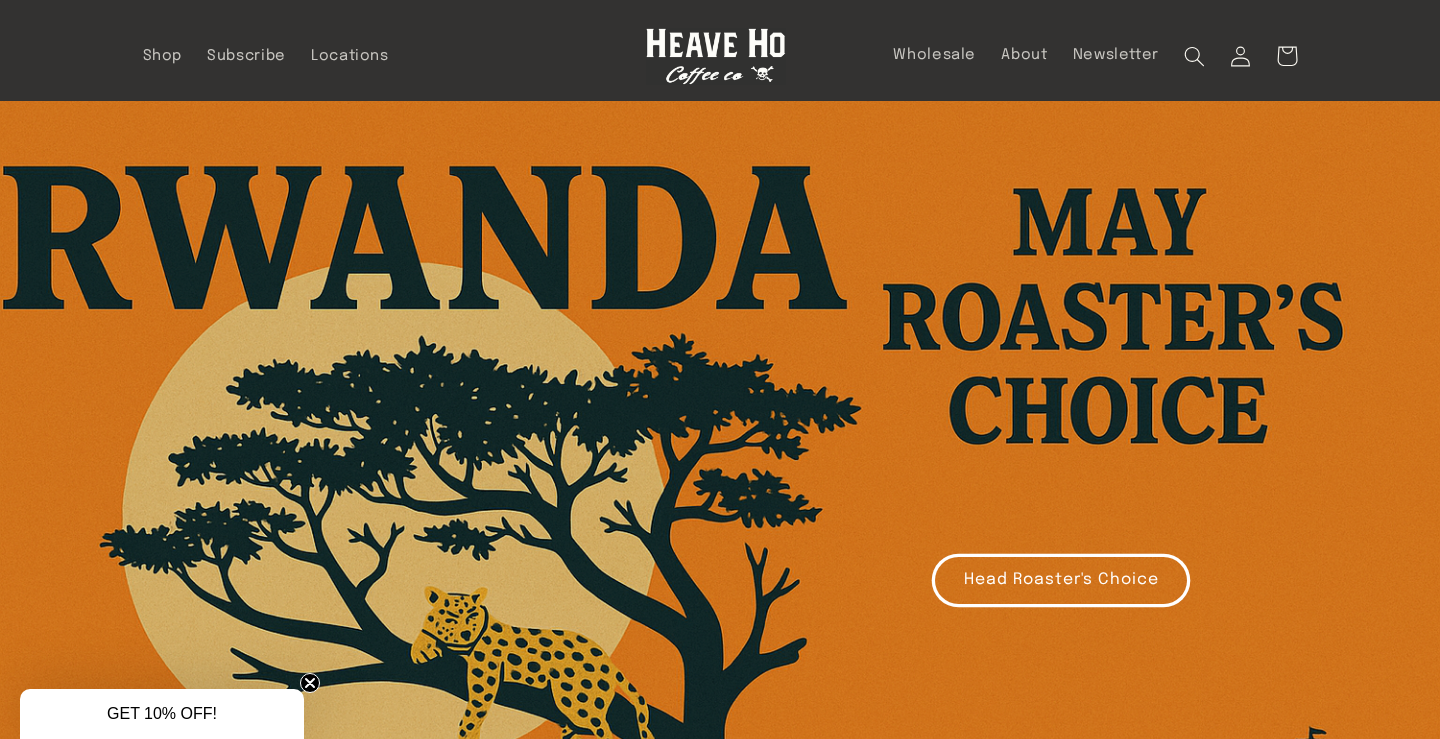 scroll, scrollTop: 0, scrollLeft: 0, axis: both 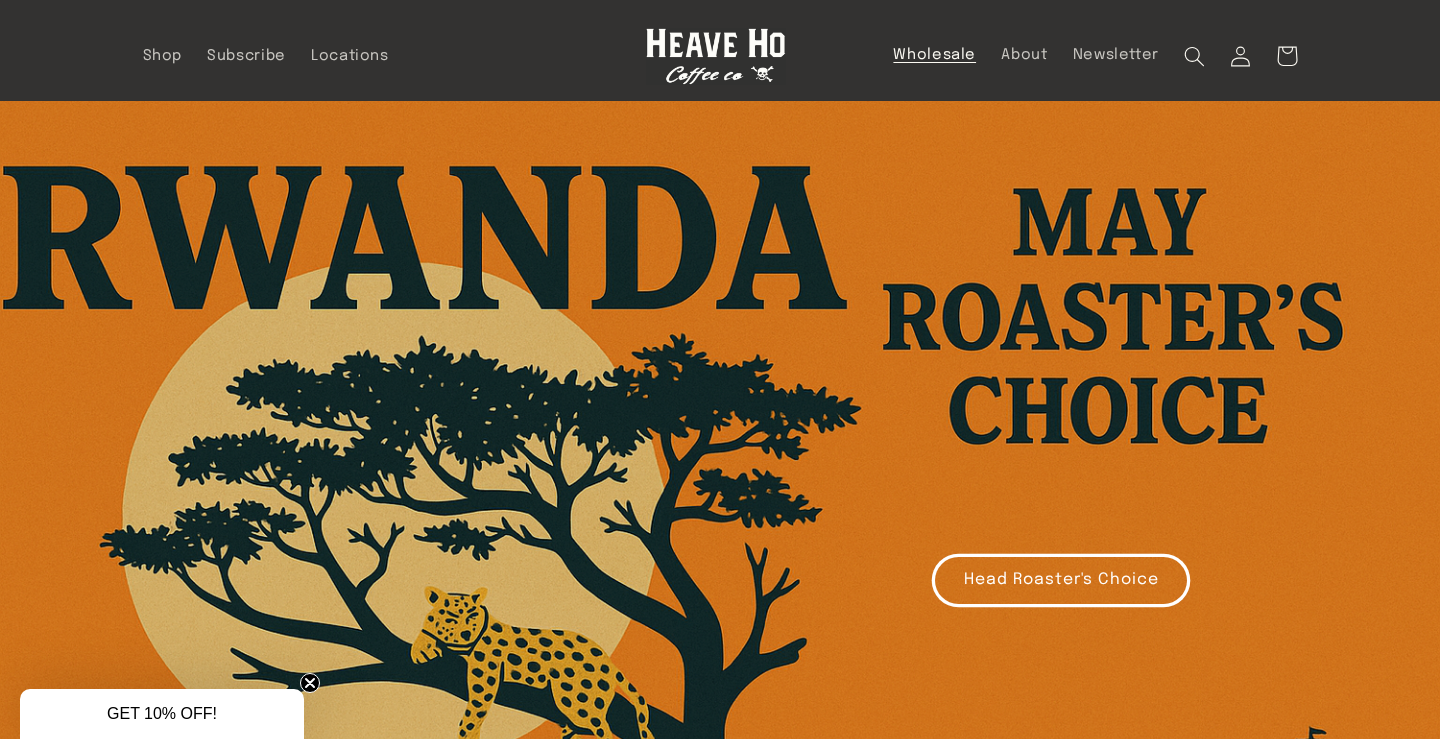 click on "Wholesale" at bounding box center (935, 55) 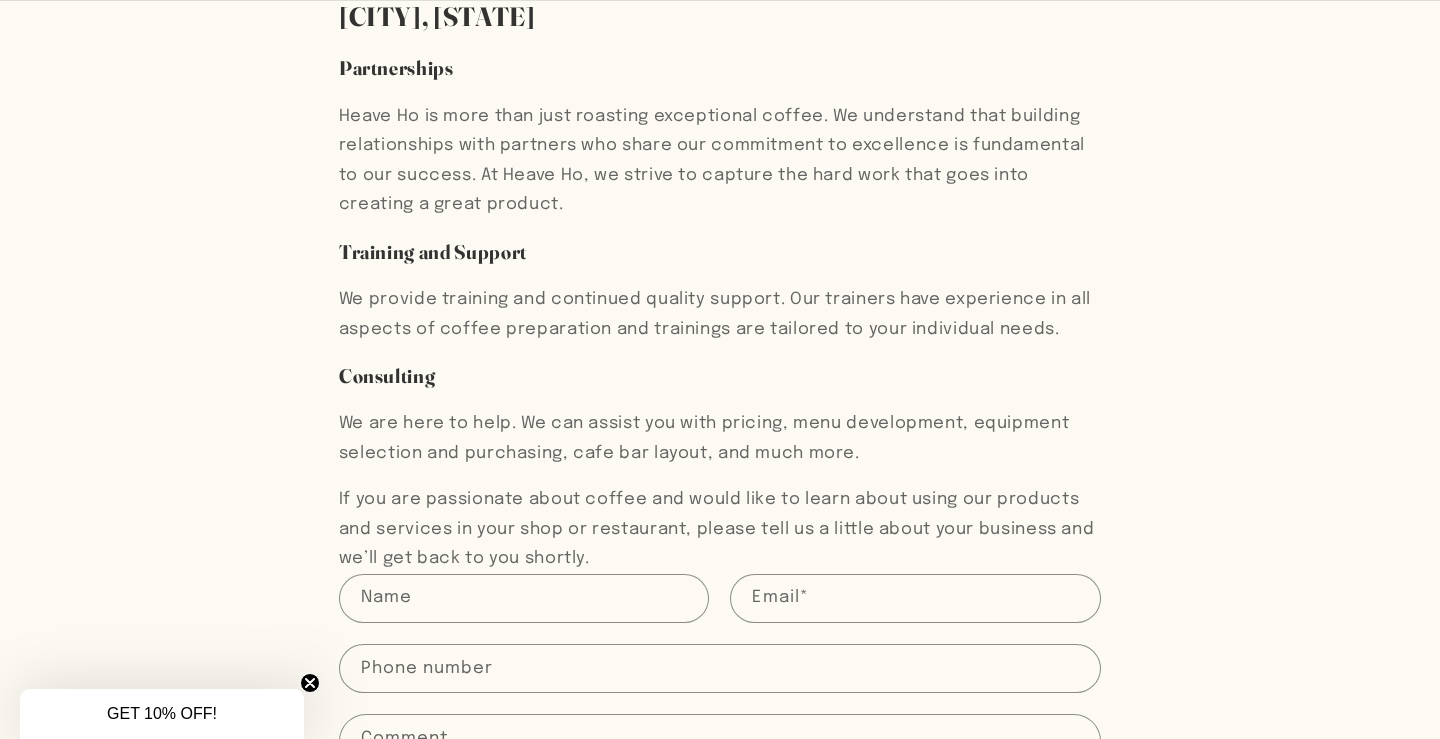 scroll, scrollTop: 258, scrollLeft: 0, axis: vertical 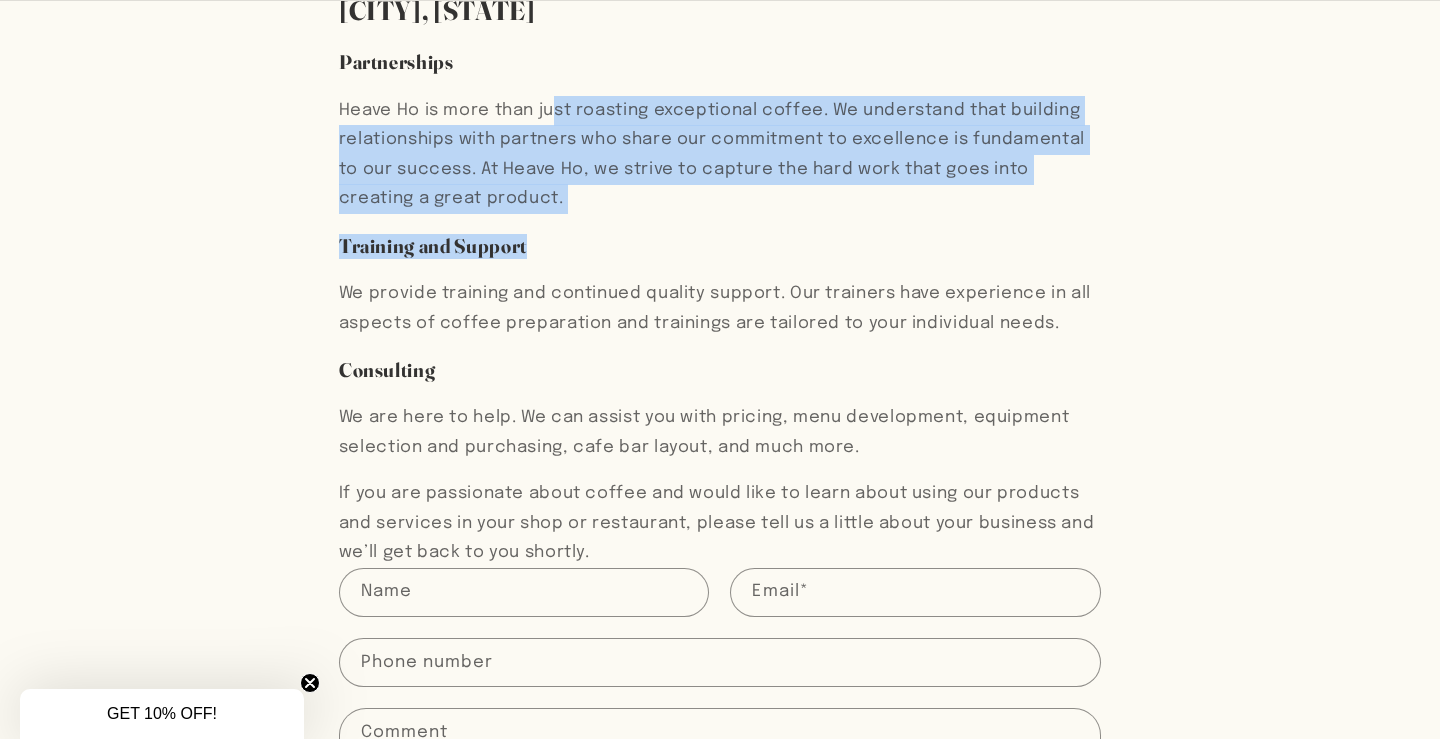 drag, startPoint x: 558, startPoint y: 106, endPoint x: 920, endPoint y: 234, distance: 383.96353 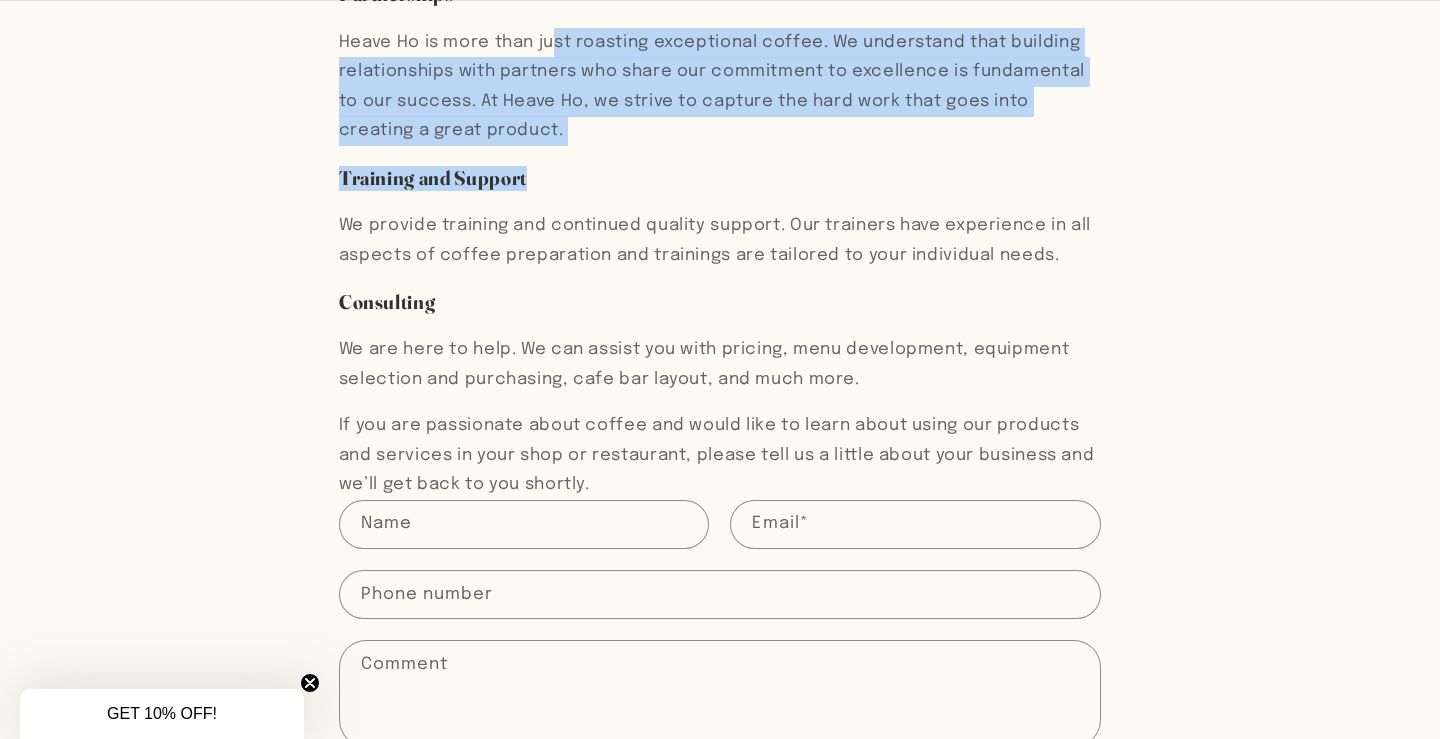 scroll, scrollTop: 331, scrollLeft: 0, axis: vertical 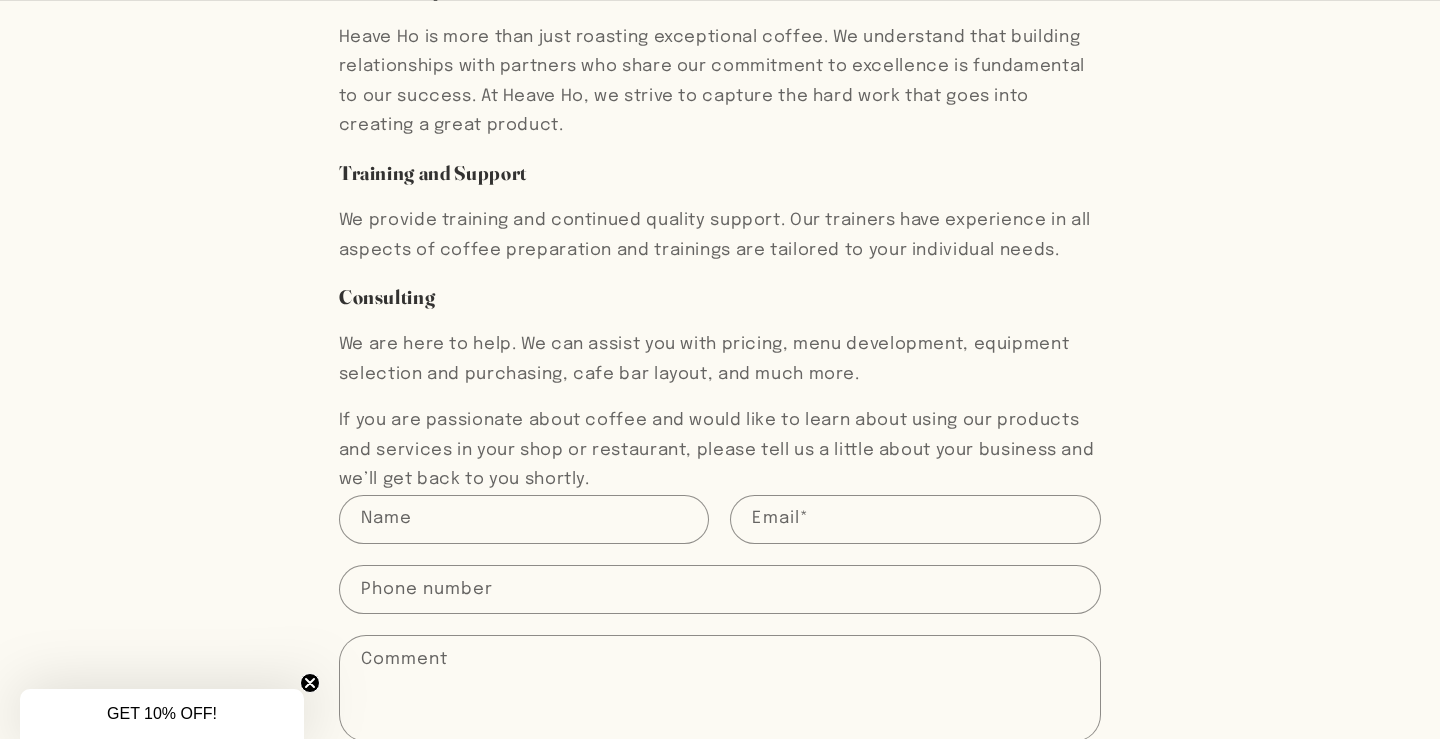 click on "We are here to help. We can assist you with pricing, menu development, equipment selection and purchasing, cafe bar layout, and much more." at bounding box center (720, 359) 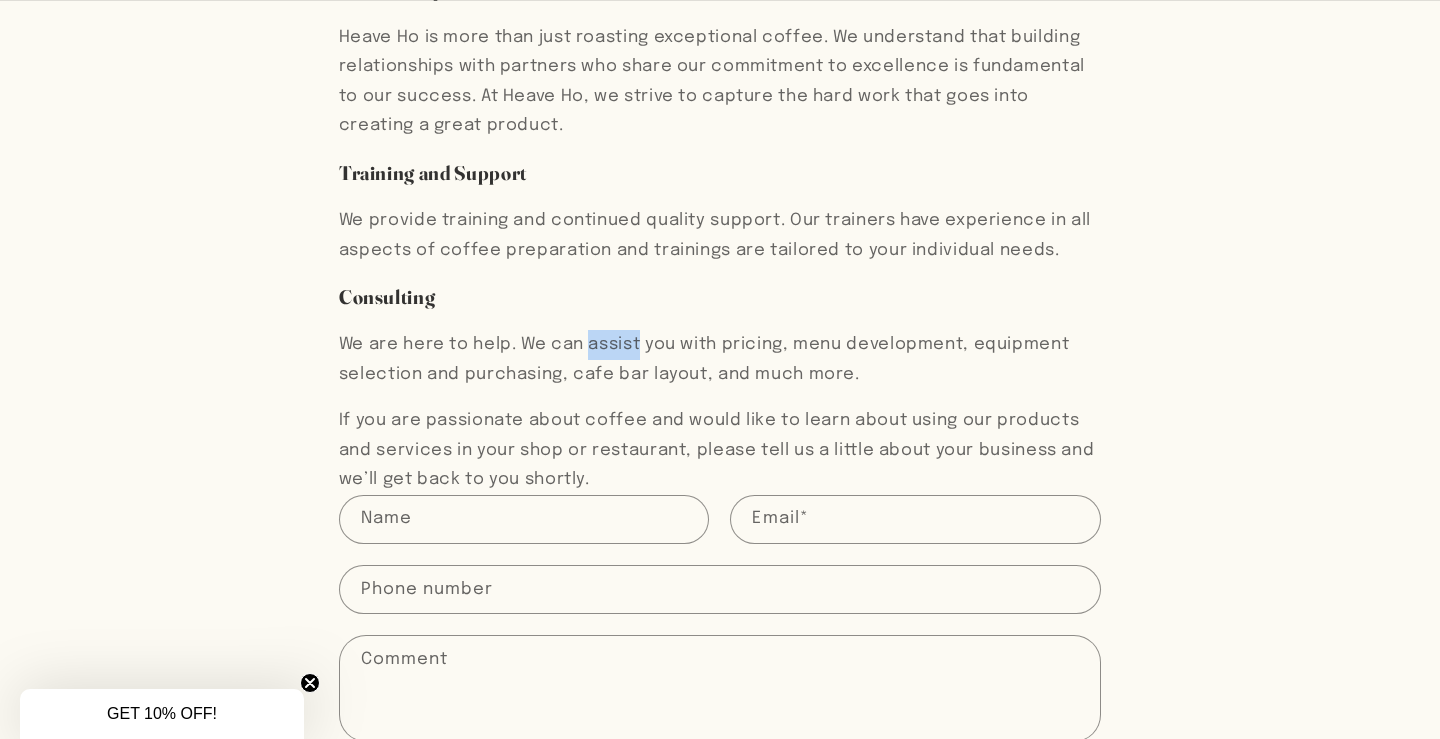 click on "We are here to help. We can assist you with pricing, menu development, equipment selection and purchasing, cafe bar layout, and much more." at bounding box center (720, 359) 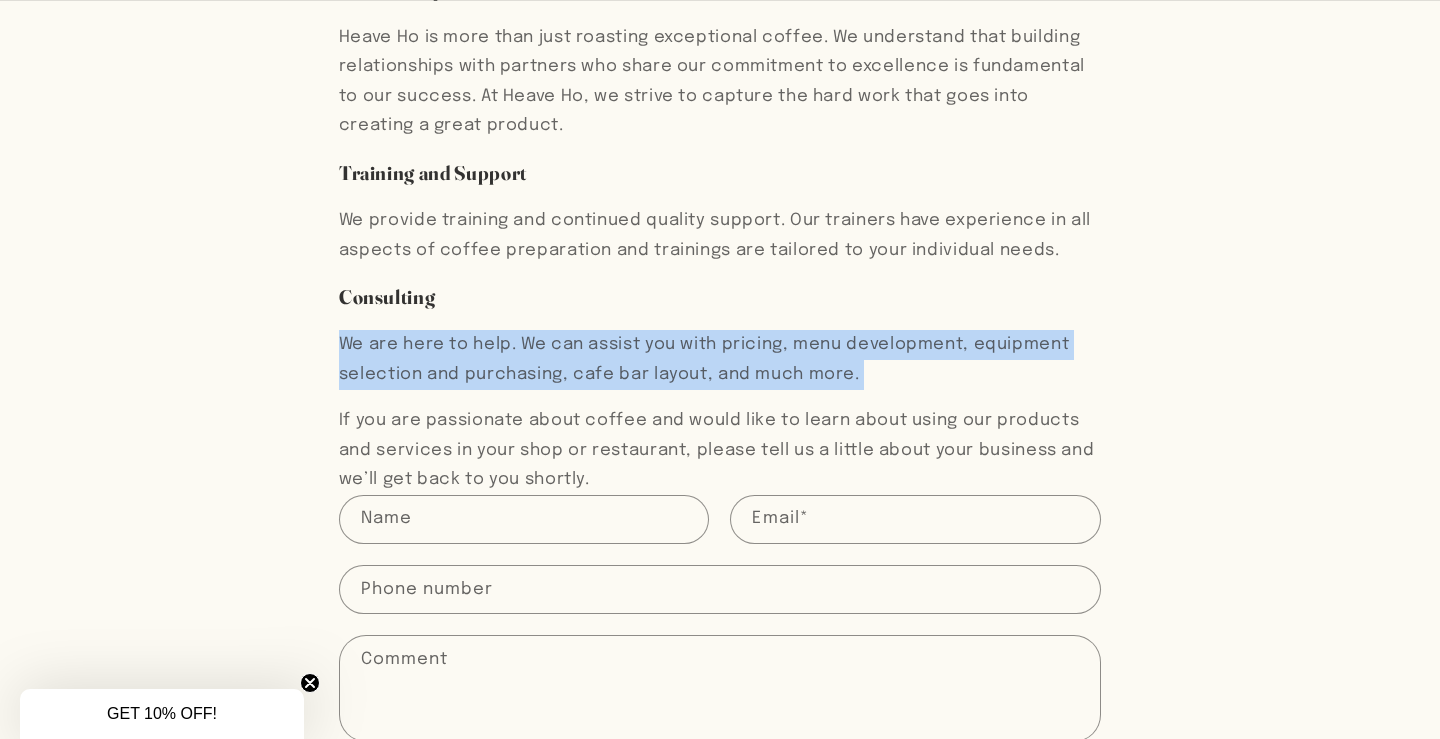 click on "We are here to help. We can assist you with pricing, menu development, equipment selection and purchasing, cafe bar layout, and much more." at bounding box center (720, 359) 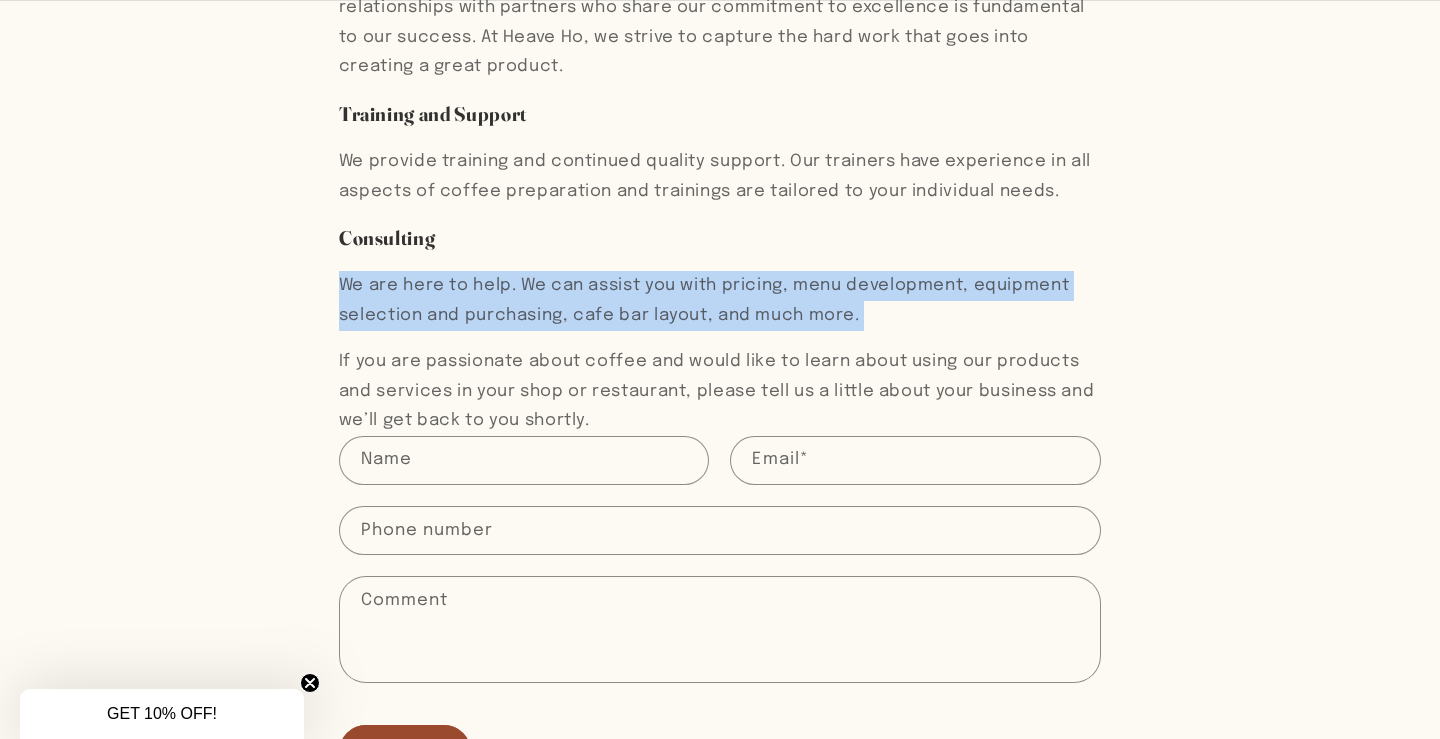 scroll, scrollTop: 425, scrollLeft: 0, axis: vertical 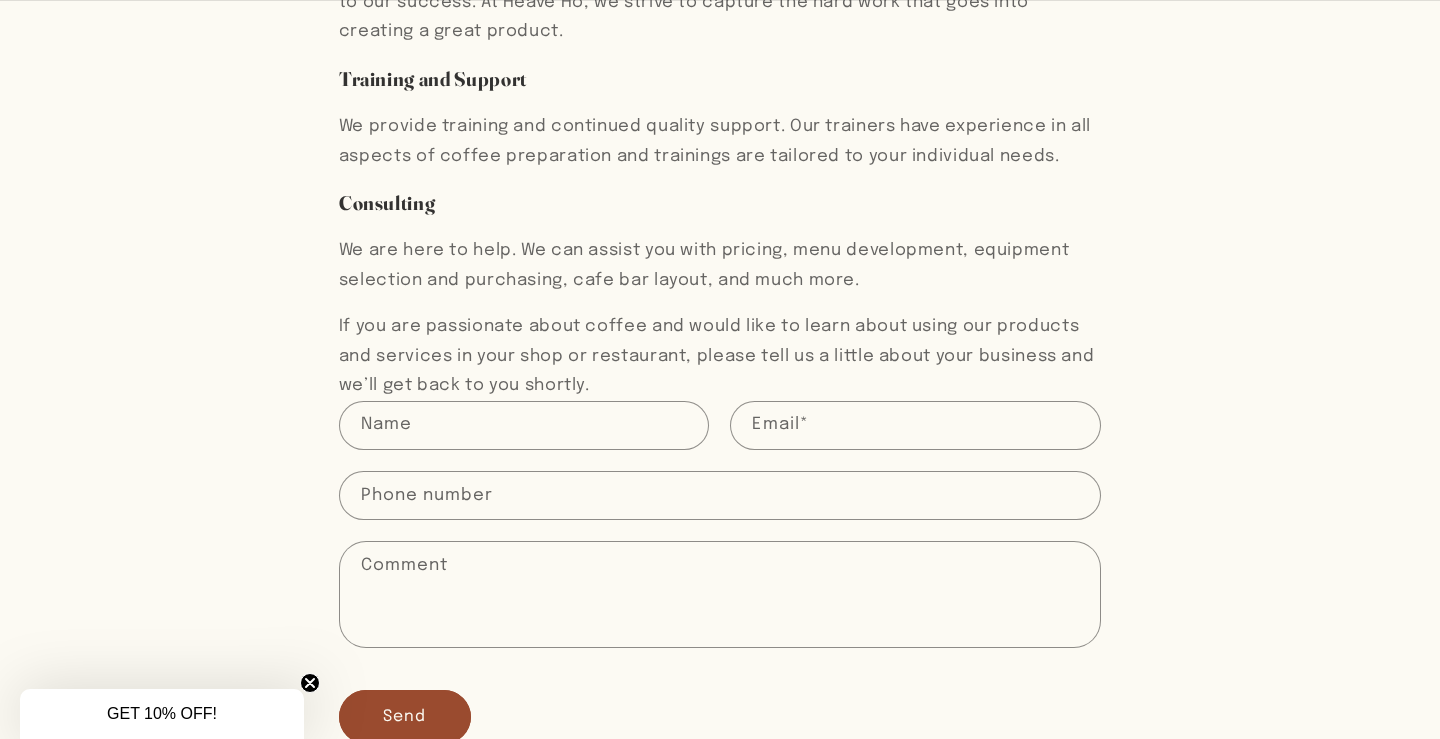 click on "If you are passionate about coffee and would like to learn about using our products and services in your shop or restaurant, please tell us a little about your business and we’ll get back to you shortly." at bounding box center [720, 356] 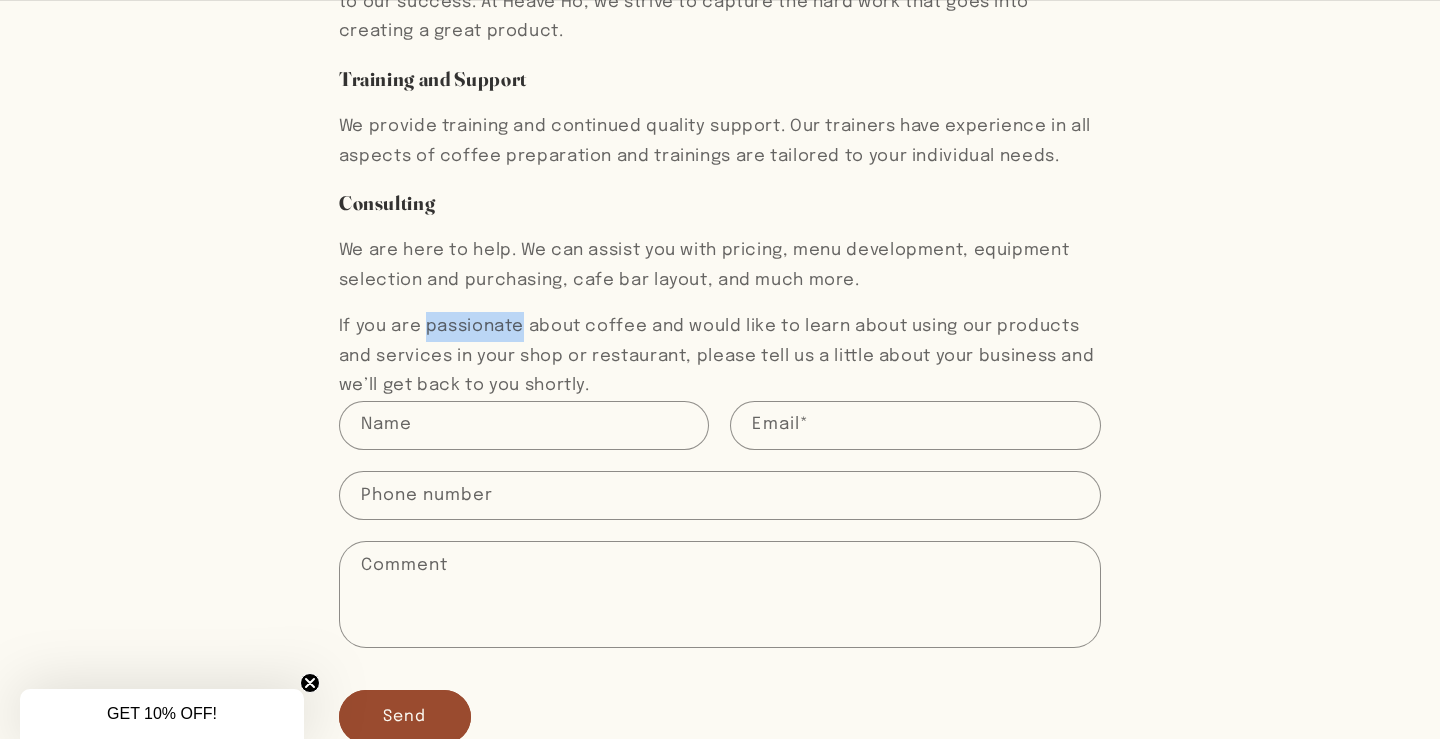 click on "If you are passionate about coffee and would like to learn about using our products and services in your shop or restaurant, please tell us a little about your business and we’ll get back to you shortly." at bounding box center (720, 356) 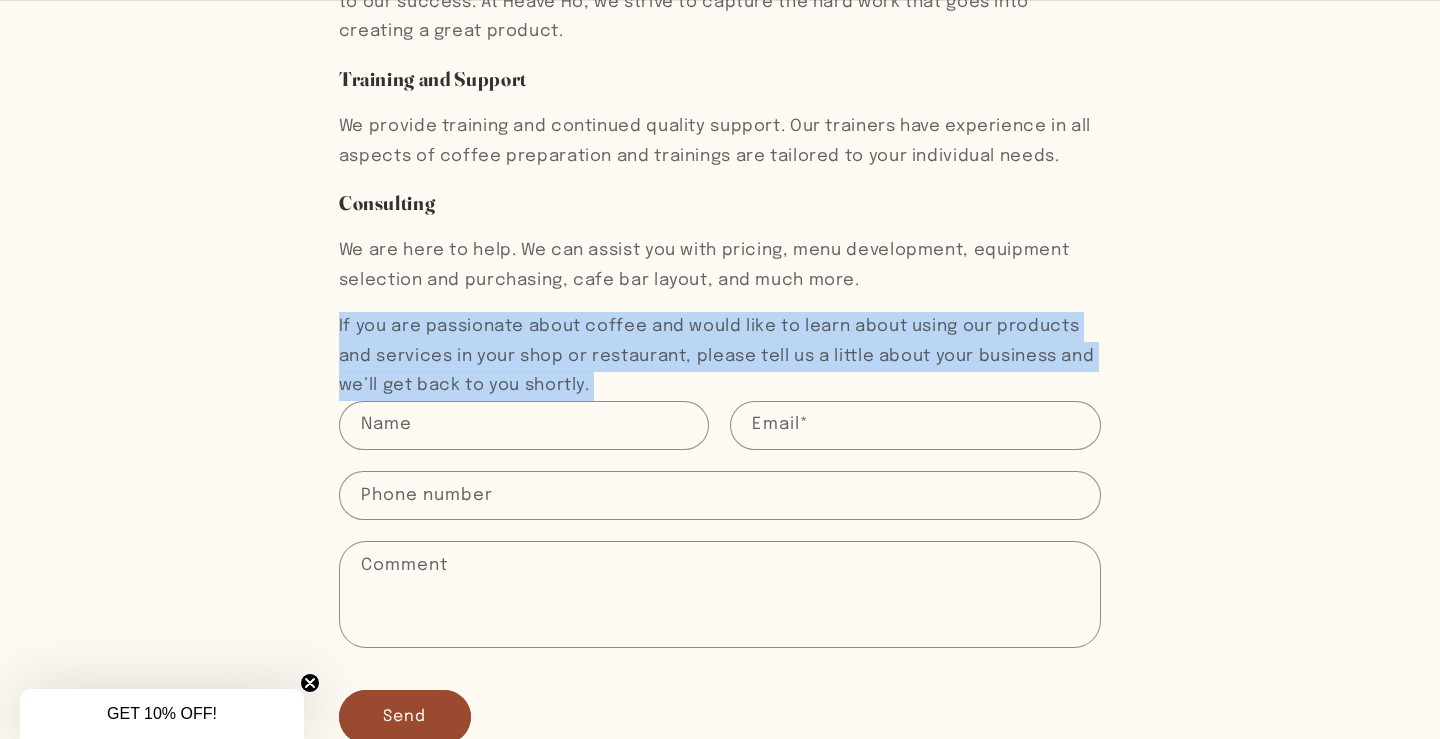 click on "If you are passionate about coffee and would like to learn about using our products and services in your shop or restaurant, please tell us a little about your business and we’ll get back to you shortly." at bounding box center (720, 356) 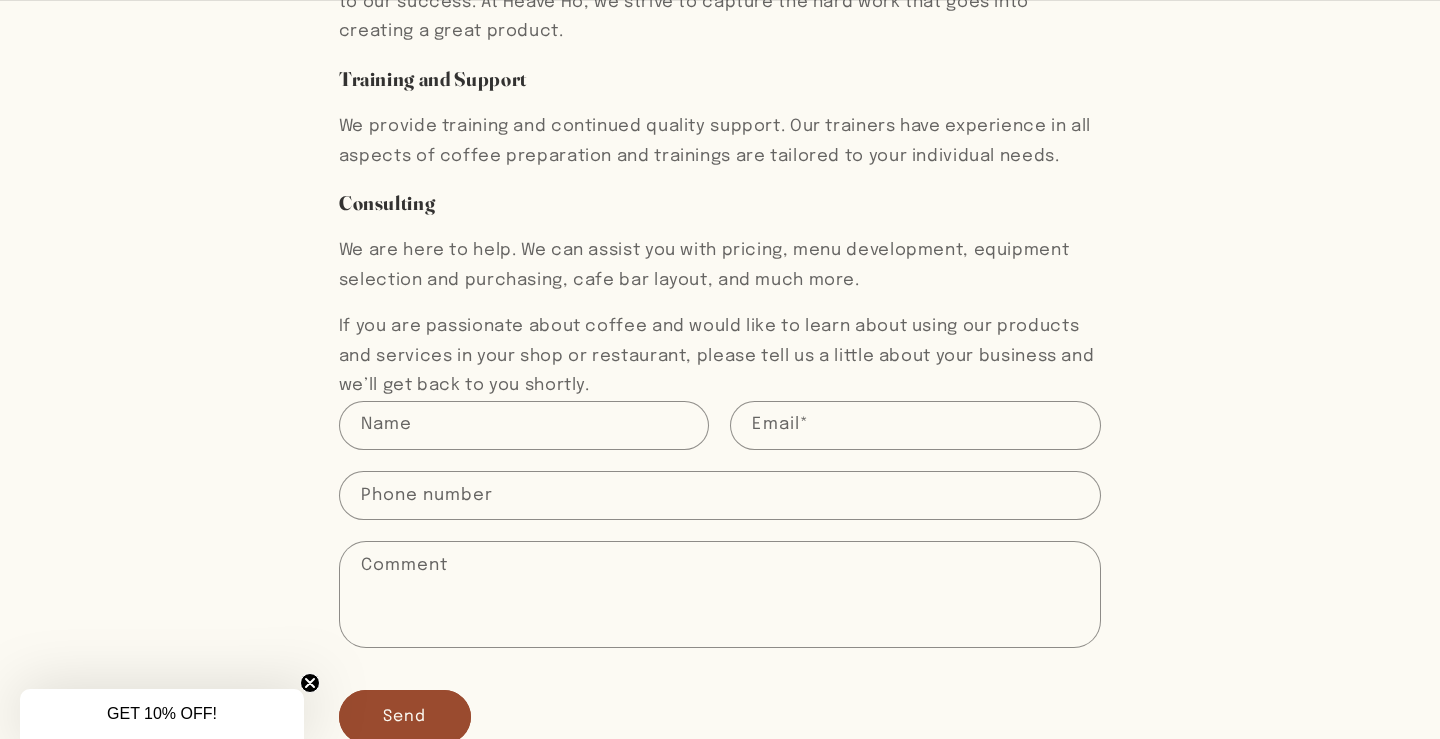click on "We are here to help. We can assist you with pricing, menu development, equipment selection and purchasing, cafe bar layout, and much more." at bounding box center [720, 265] 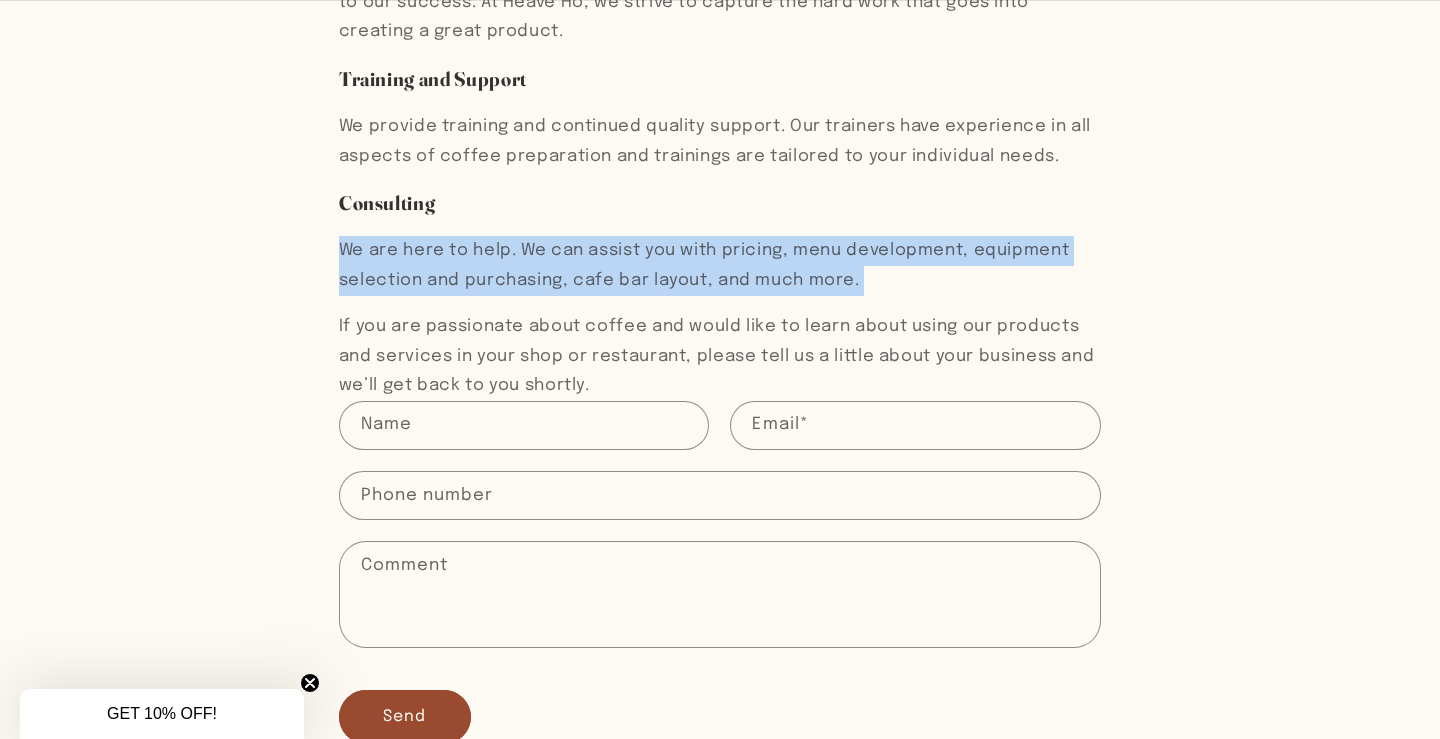 click on "We are here to help. We can assist you with pricing, menu development, equipment selection and purchasing, cafe bar layout, and much more." at bounding box center (720, 265) 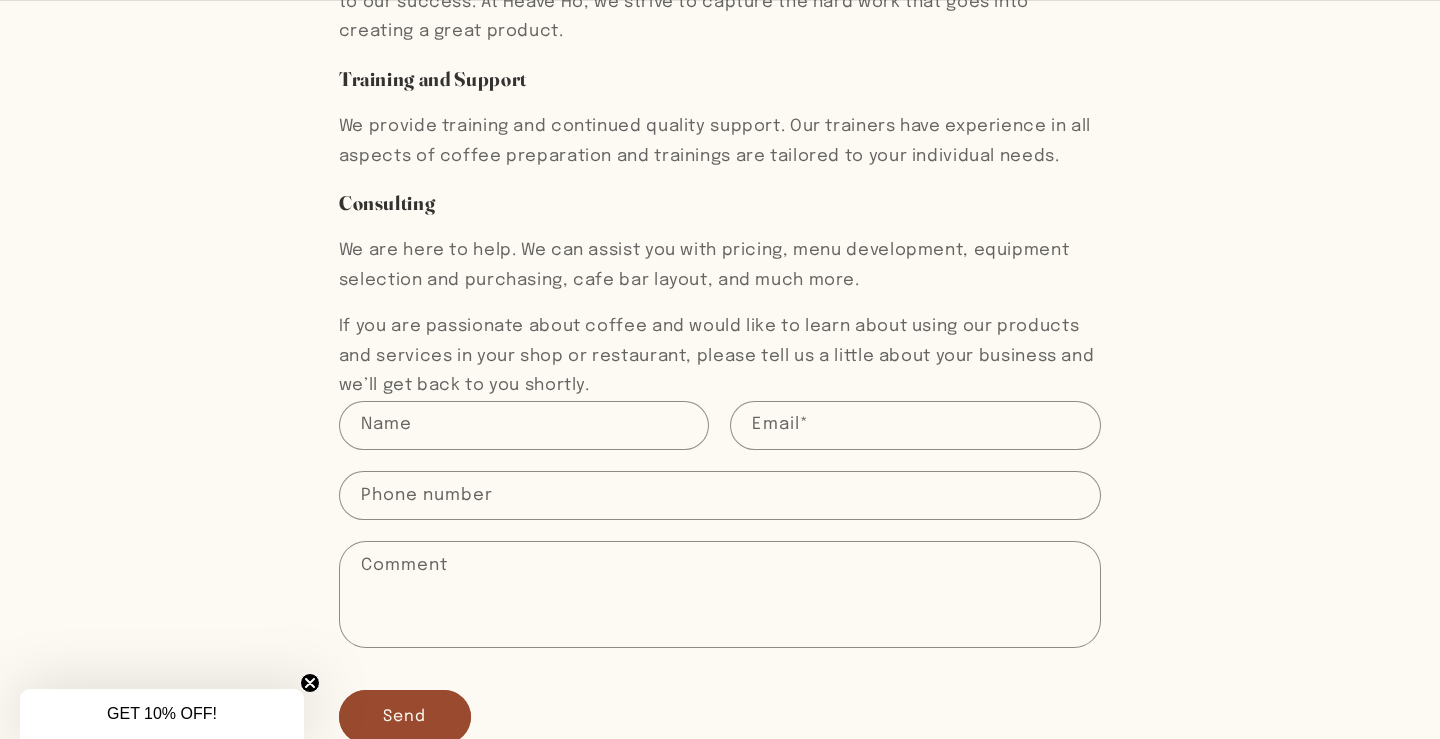 click on "If you are passionate about coffee and would like to learn about using our products and services in your shop or restaurant, please tell us a little about your business and we’ll get back to you shortly." at bounding box center (720, 356) 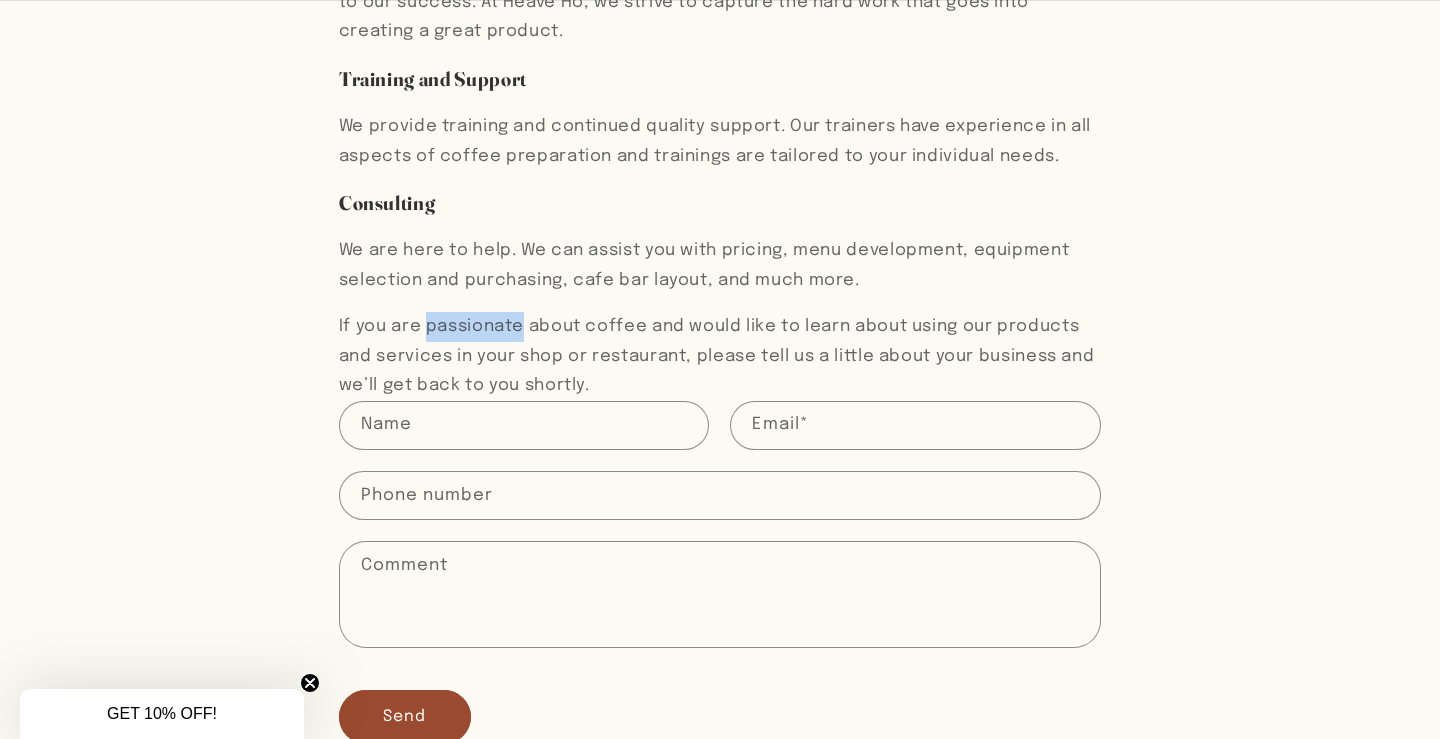 click on "If you are passionate about coffee and would like to learn about using our products and services in your shop or restaurant, please tell us a little about your business and we’ll get back to you shortly." at bounding box center [720, 356] 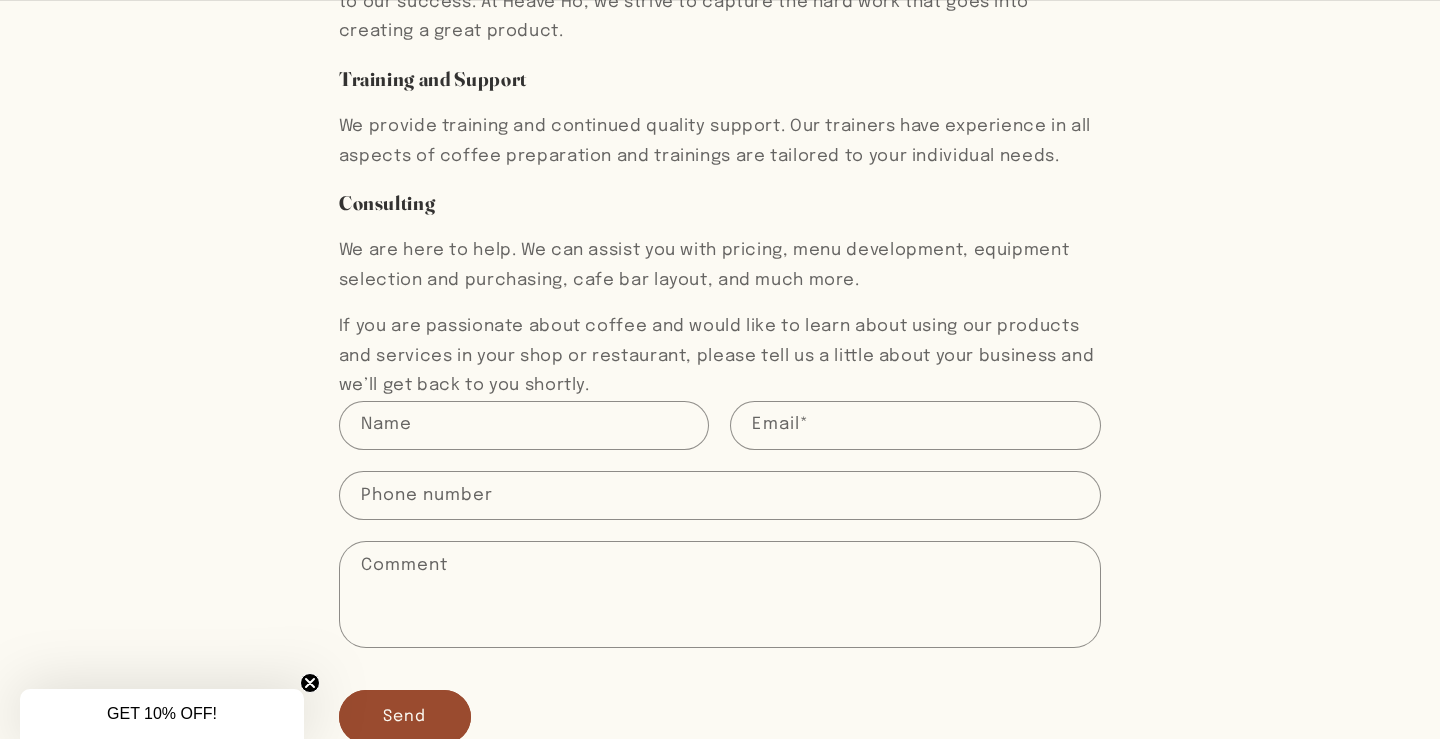 click on "If you are passionate about coffee and would like to learn about using our products and services in your shop or restaurant, please tell us a little about your business and we’ll get back to you shortly." at bounding box center [720, 356] 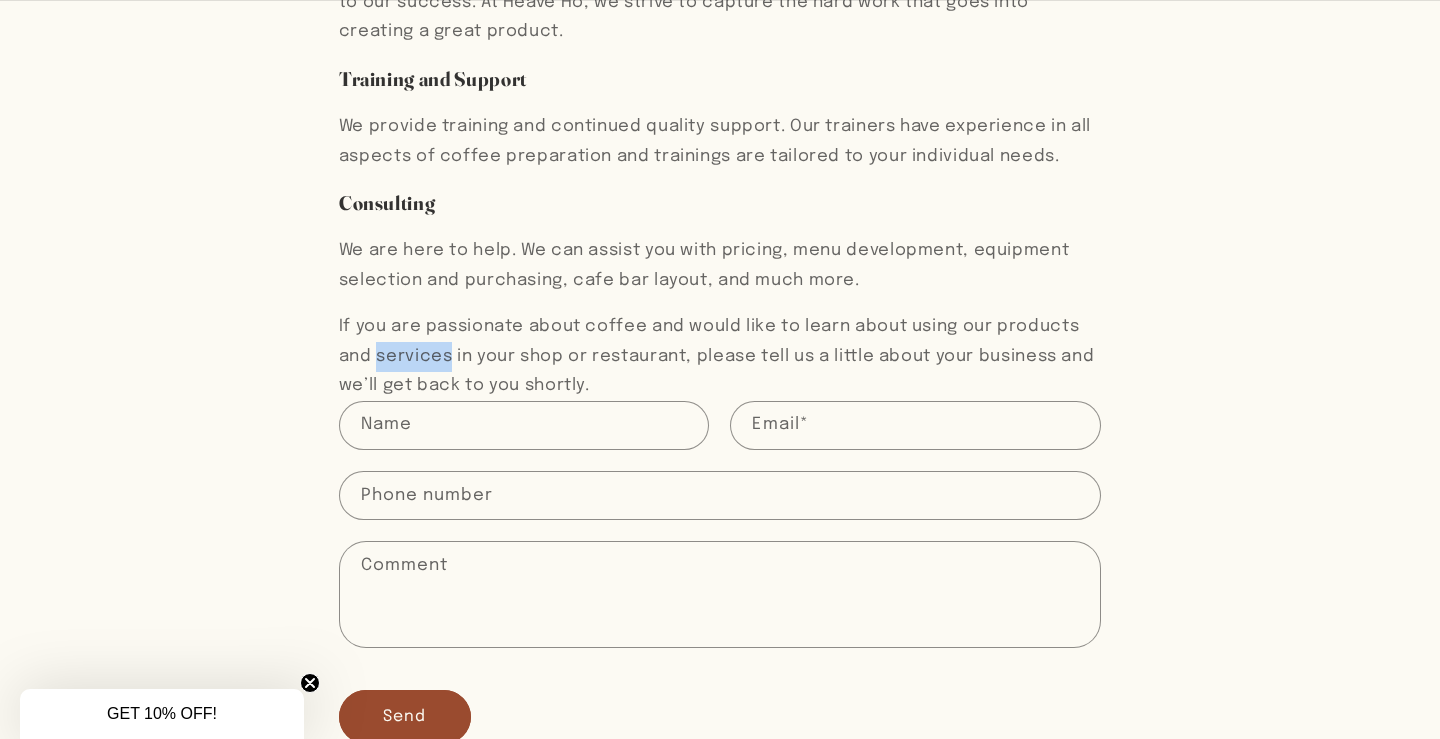 click on "If you are passionate about coffee and would like to learn about using our products and services in your shop or restaurant, please tell us a little about your business and we’ll get back to you shortly." at bounding box center (720, 356) 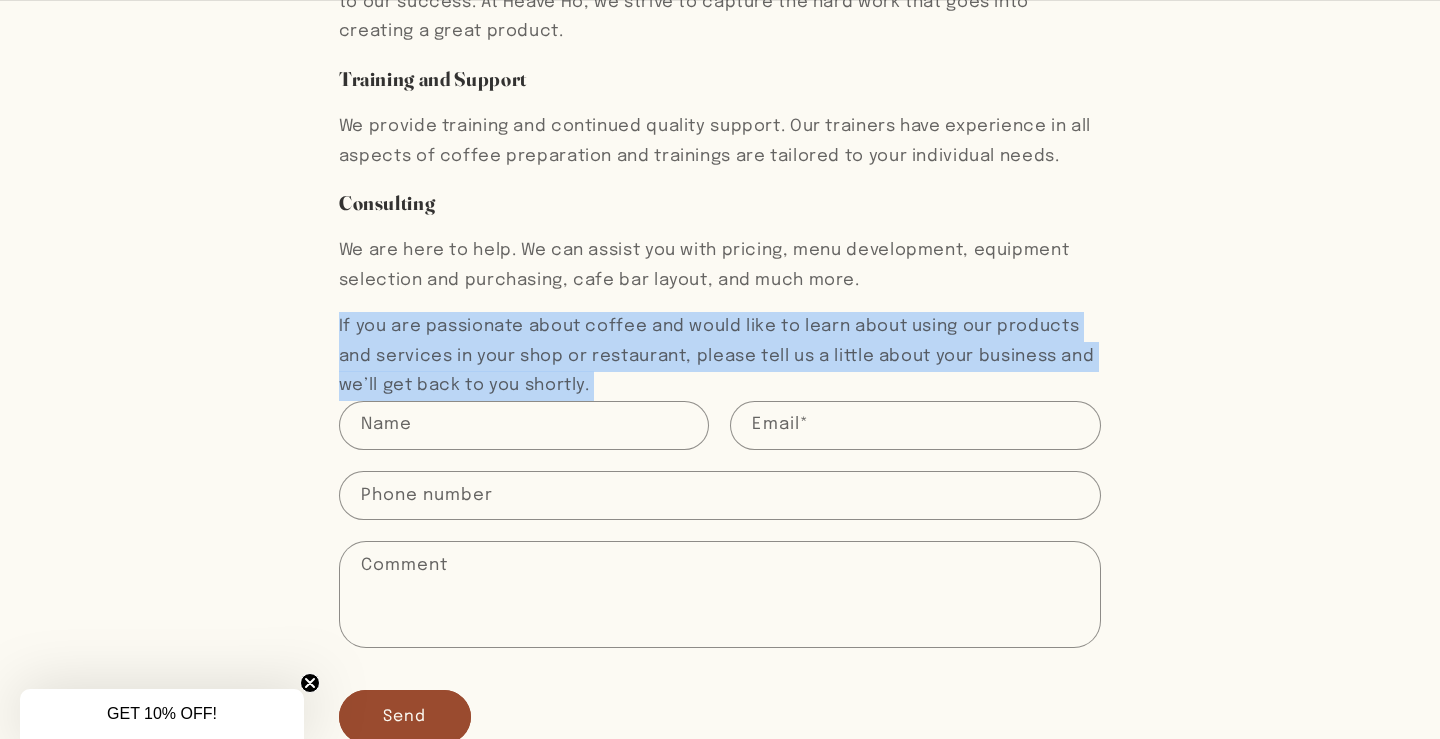 click on "If you are passionate about coffee and would like to learn about using our products and services in your shop or restaurant, please tell us a little about your business and we’ll get back to you shortly." at bounding box center (720, 356) 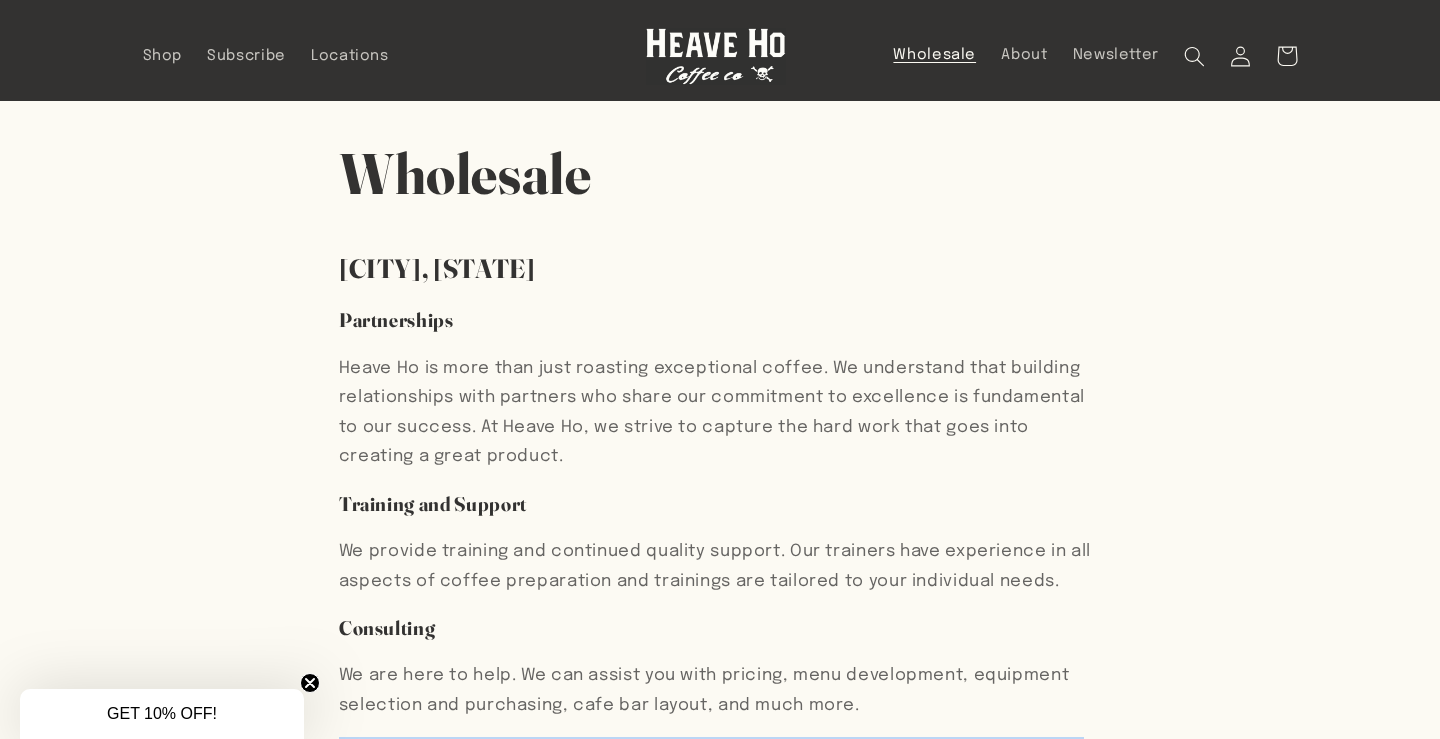 scroll, scrollTop: 0, scrollLeft: 0, axis: both 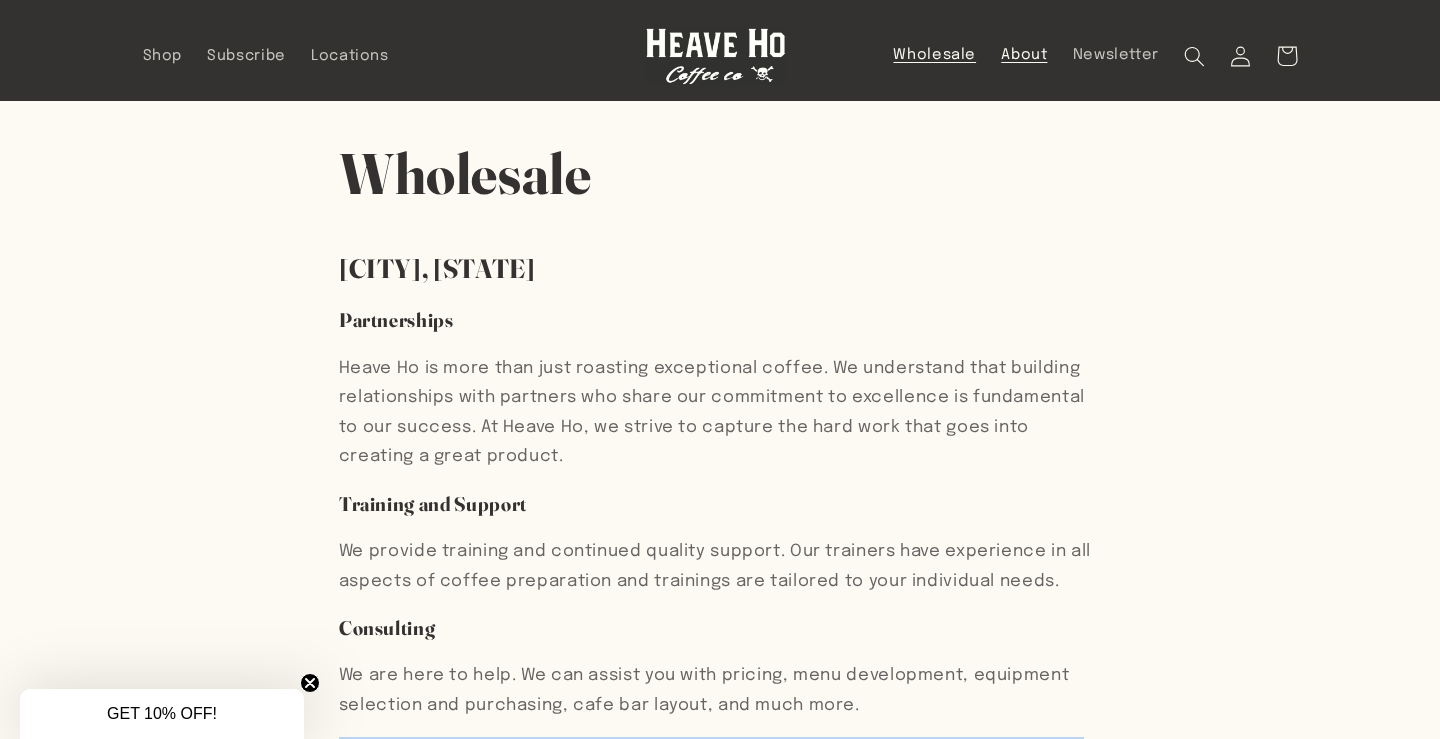 click on "About" at bounding box center [1024, 55] 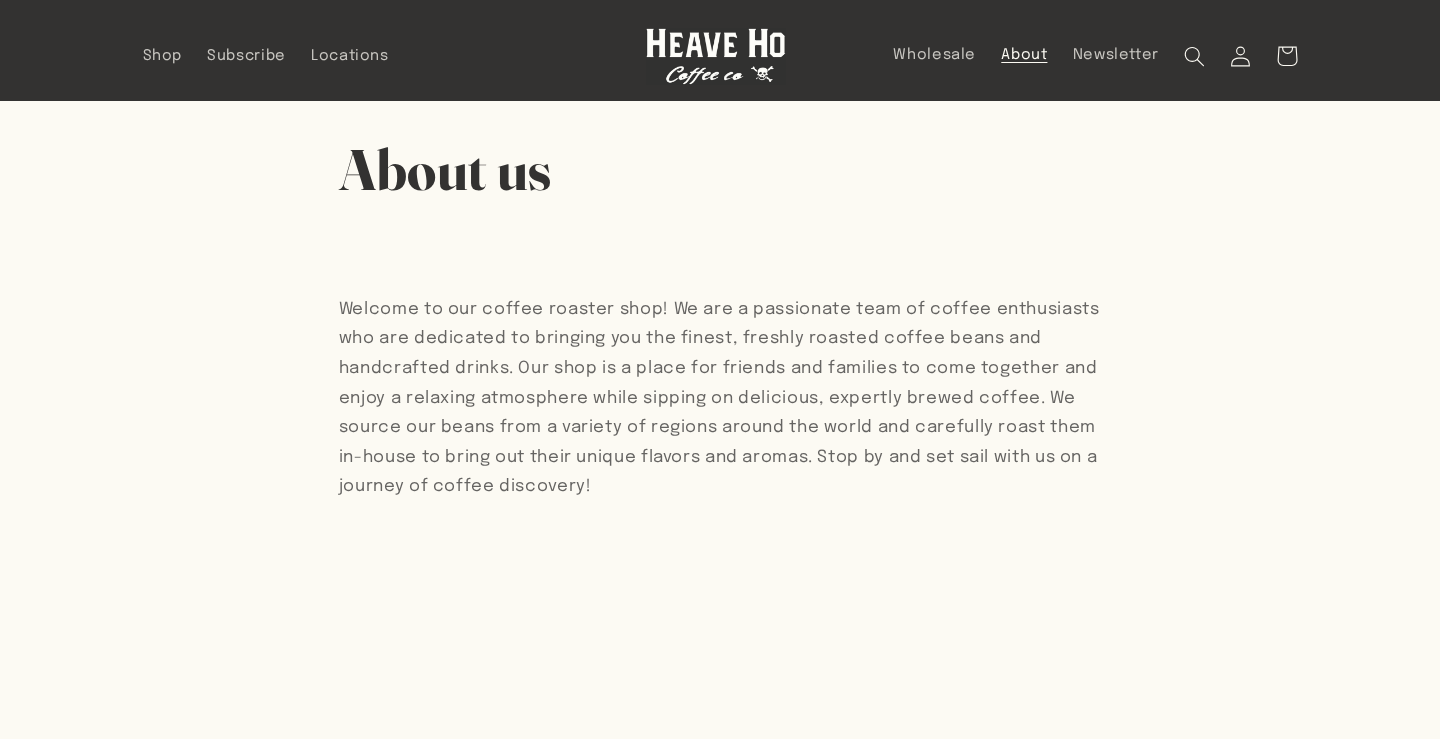 scroll, scrollTop: 0, scrollLeft: 0, axis: both 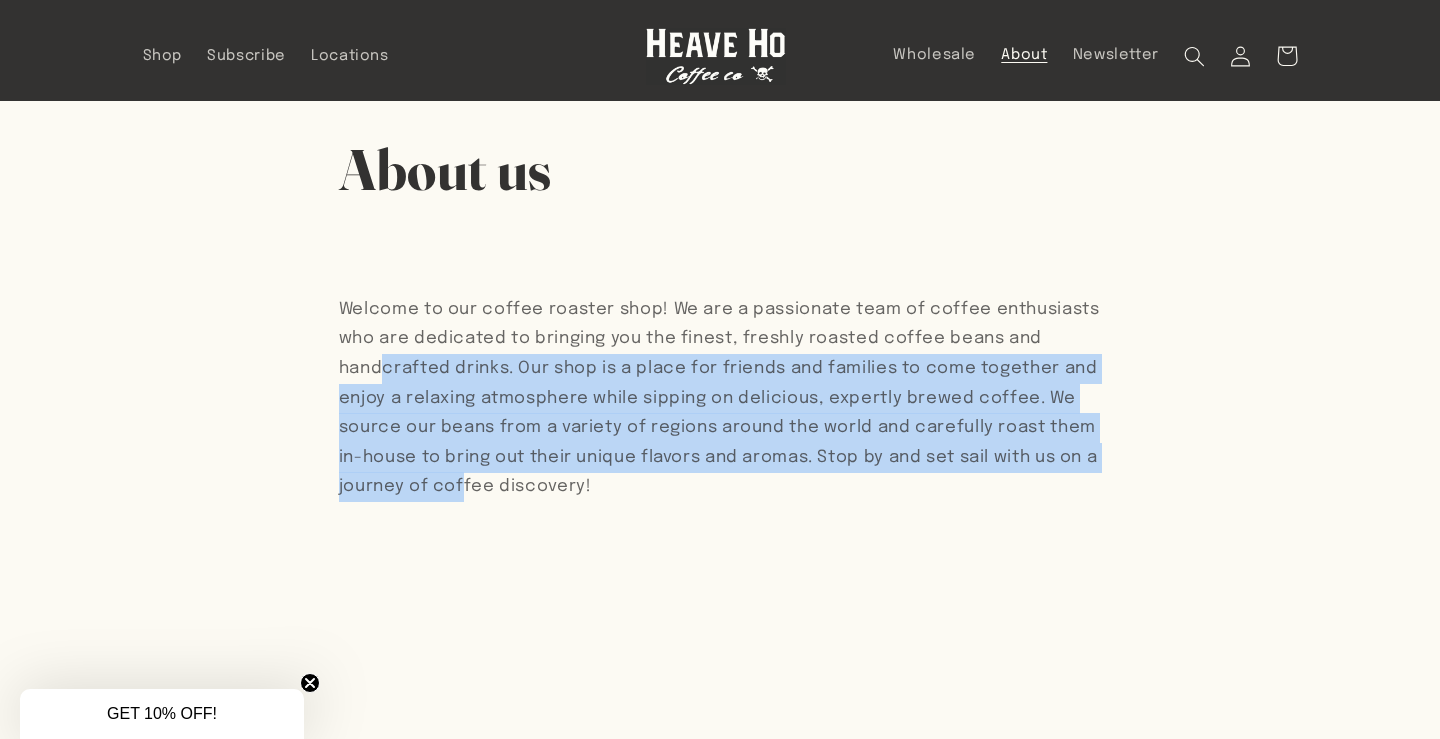 drag, startPoint x: 481, startPoint y: 365, endPoint x: 687, endPoint y: 489, distance: 240.44125 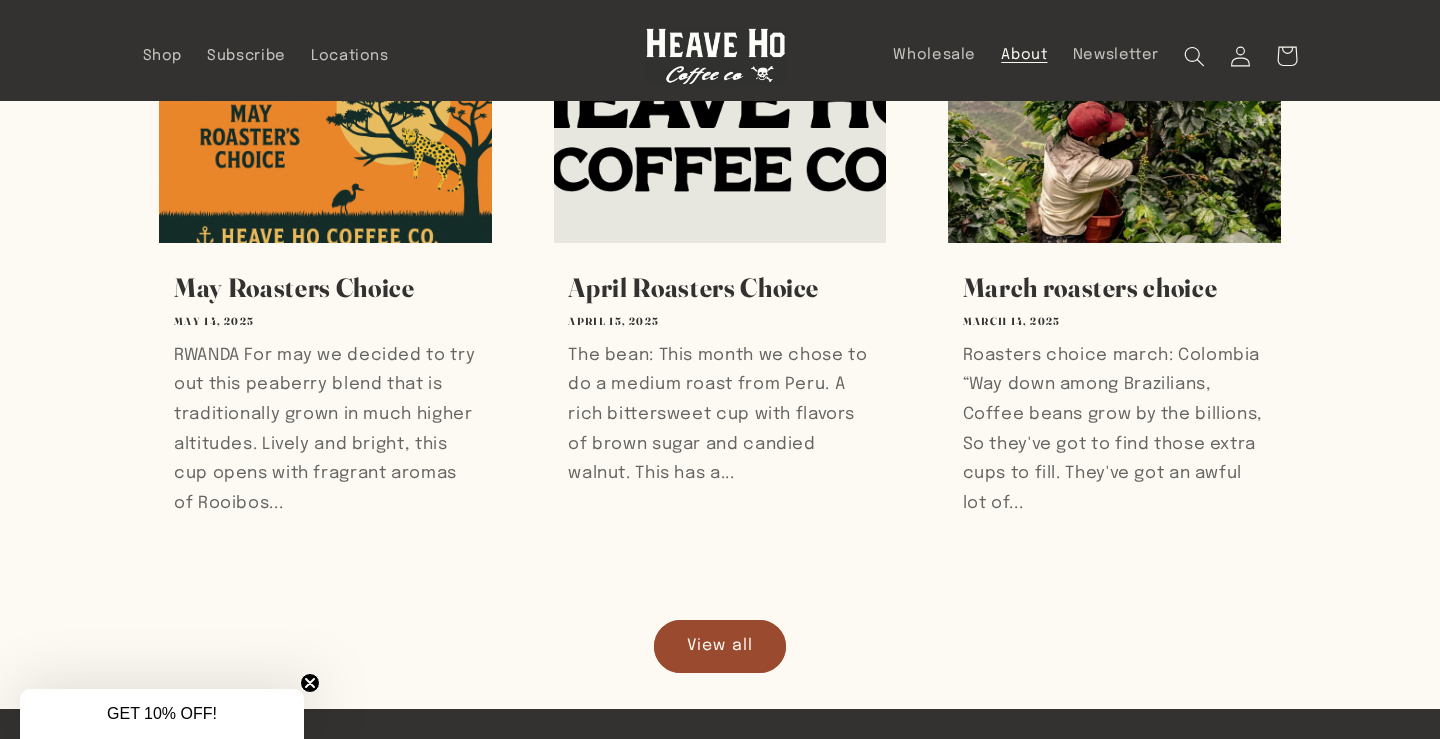 scroll, scrollTop: 770, scrollLeft: 0, axis: vertical 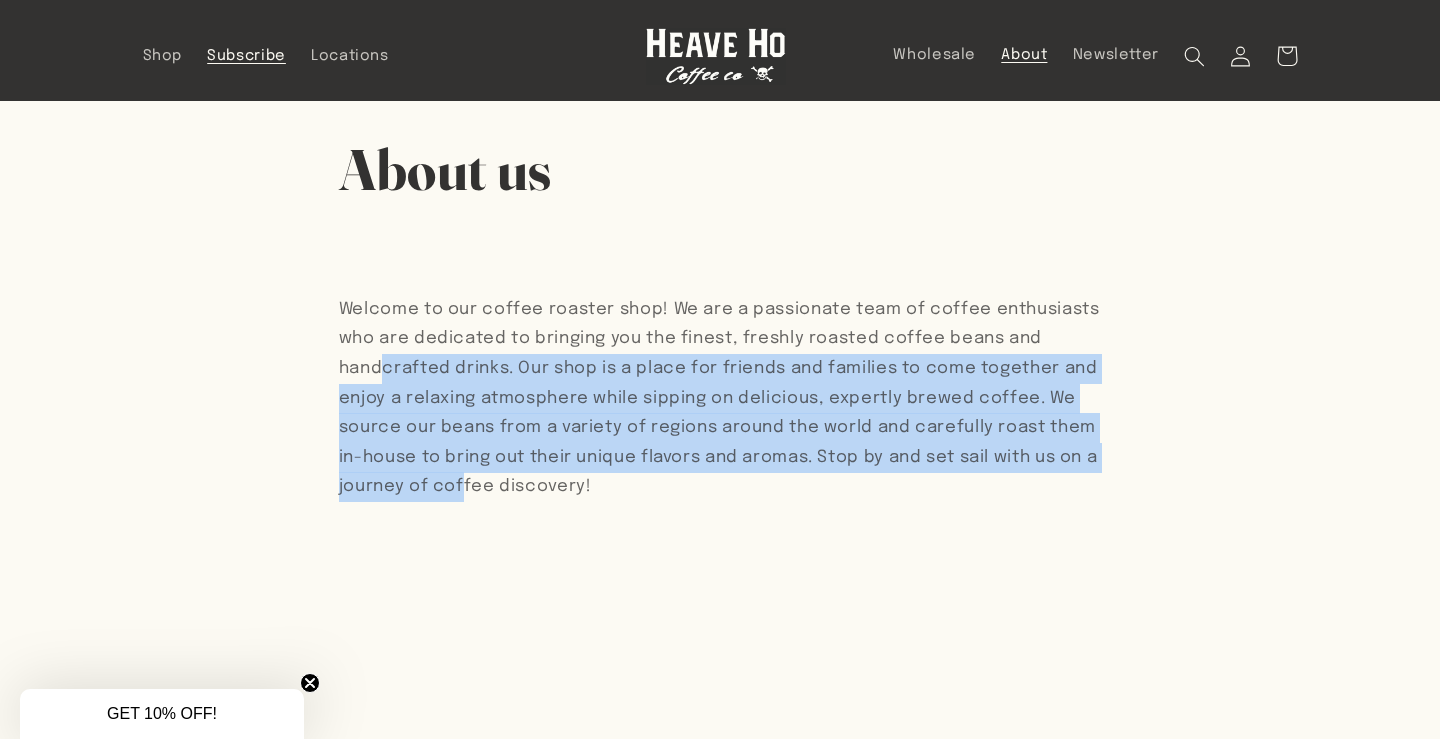 click on "Subscribe" at bounding box center (247, 56) 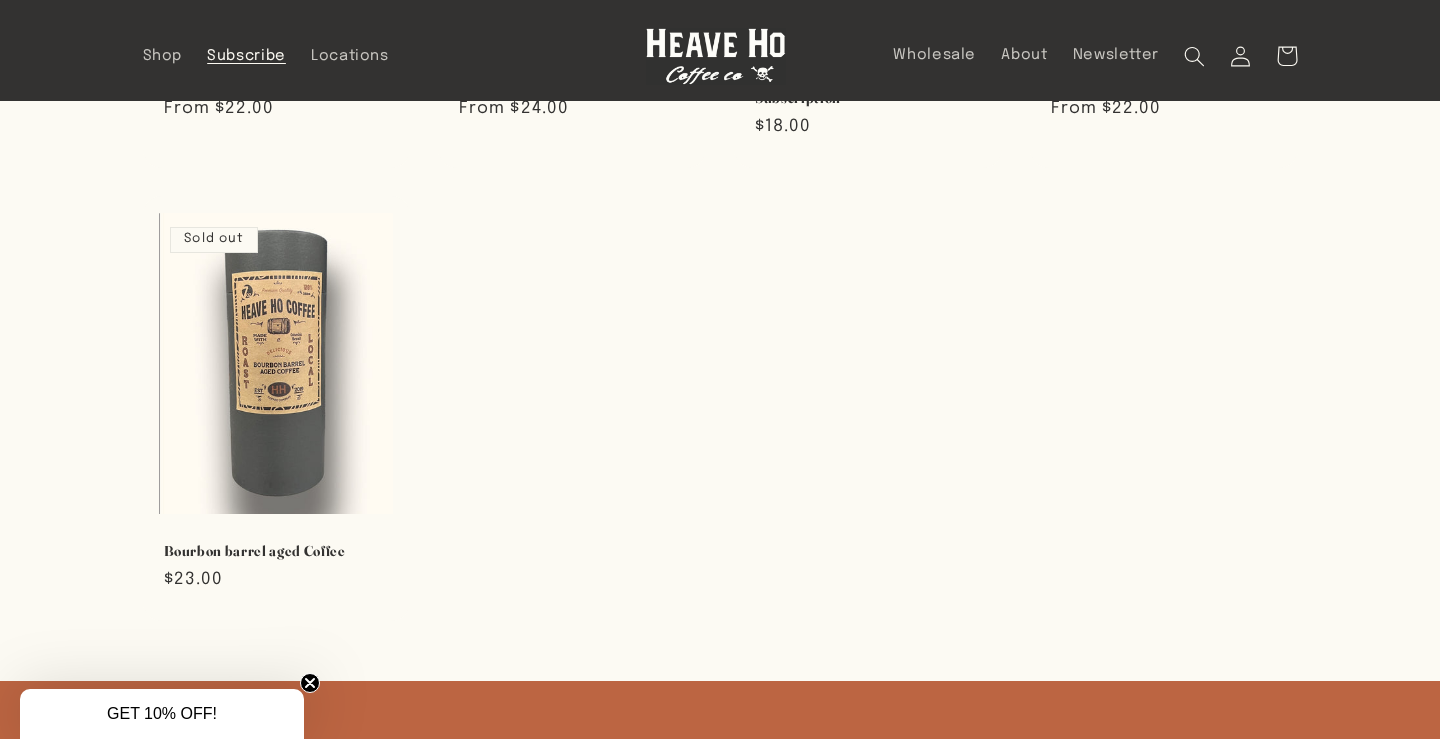 scroll, scrollTop: 1450, scrollLeft: 0, axis: vertical 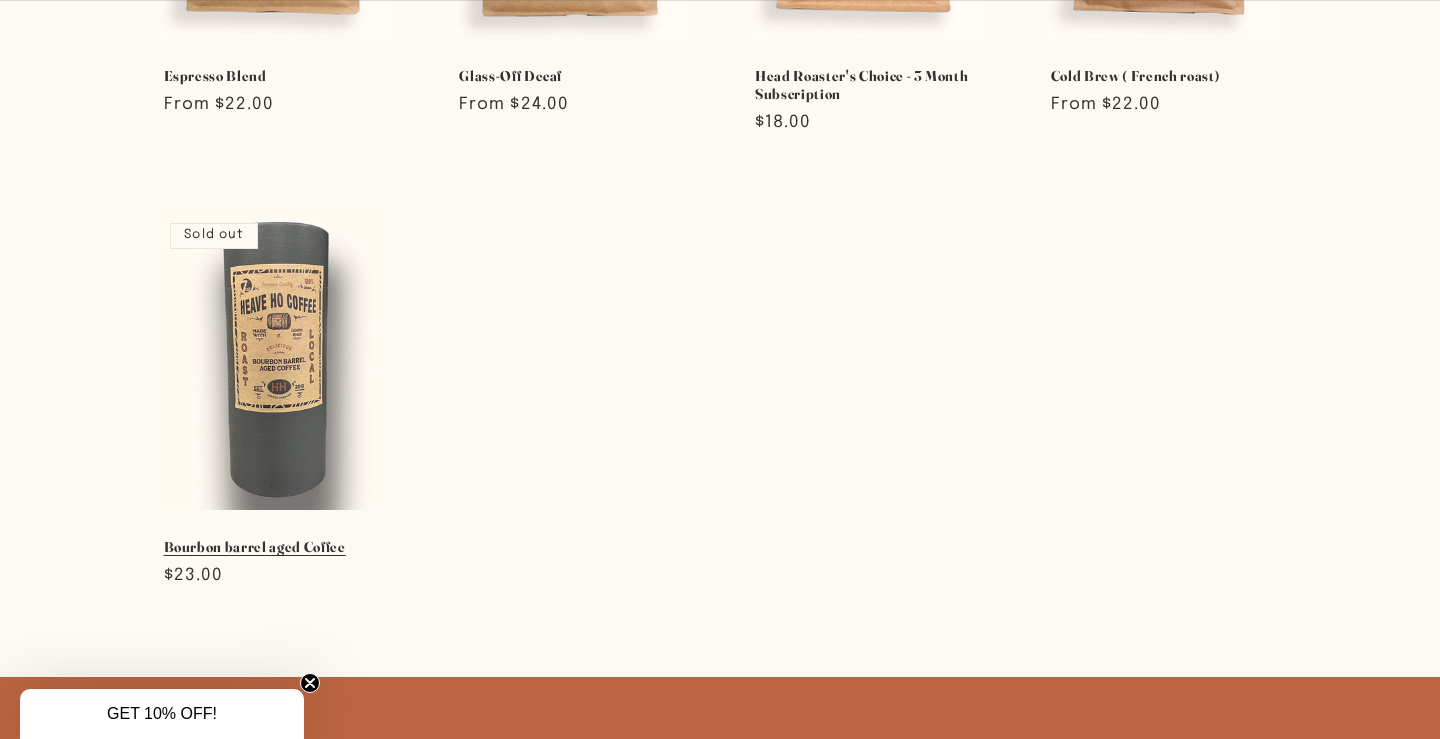 click on "Bourbon barrel aged Coffee" at bounding box center (277, 547) 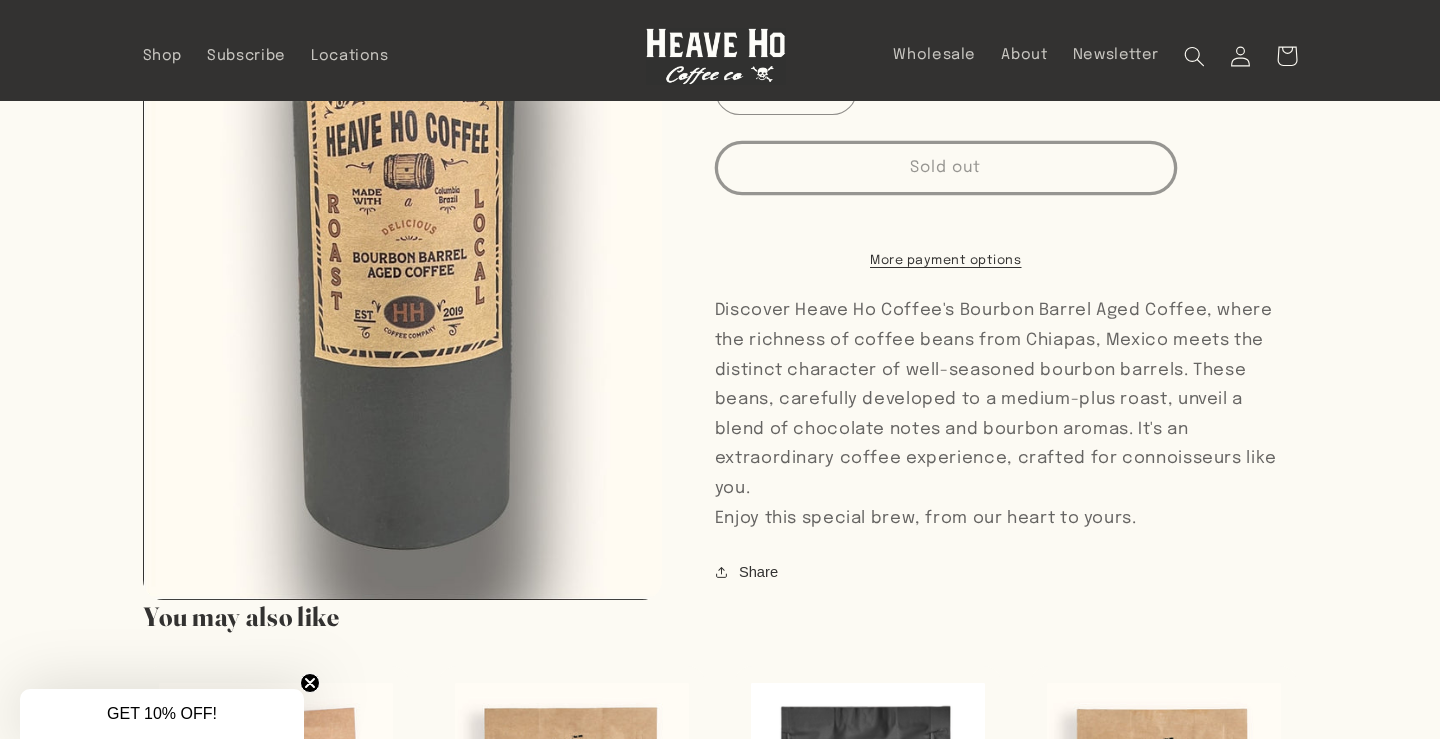 scroll, scrollTop: 209, scrollLeft: 0, axis: vertical 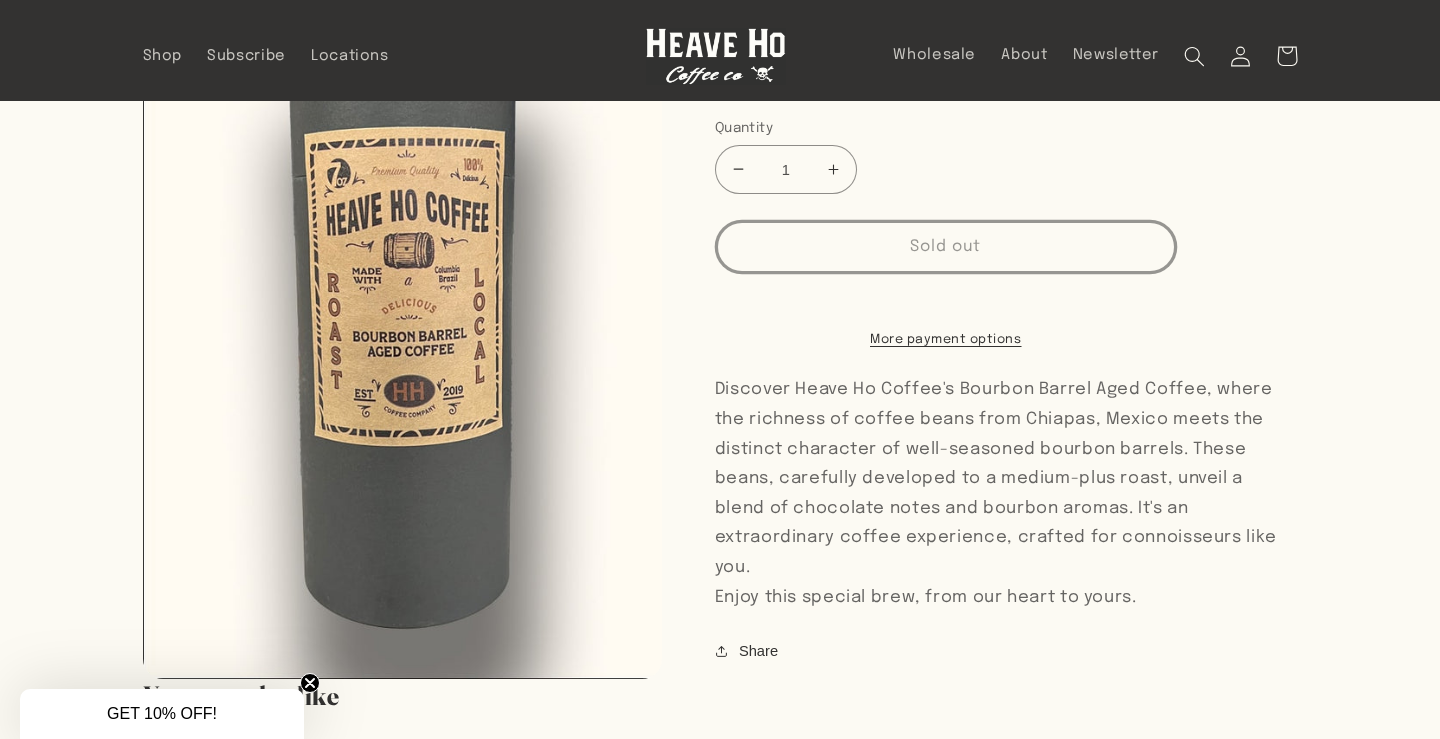 drag, startPoint x: 912, startPoint y: 577, endPoint x: 1026, endPoint y: 629, distance: 125.299644 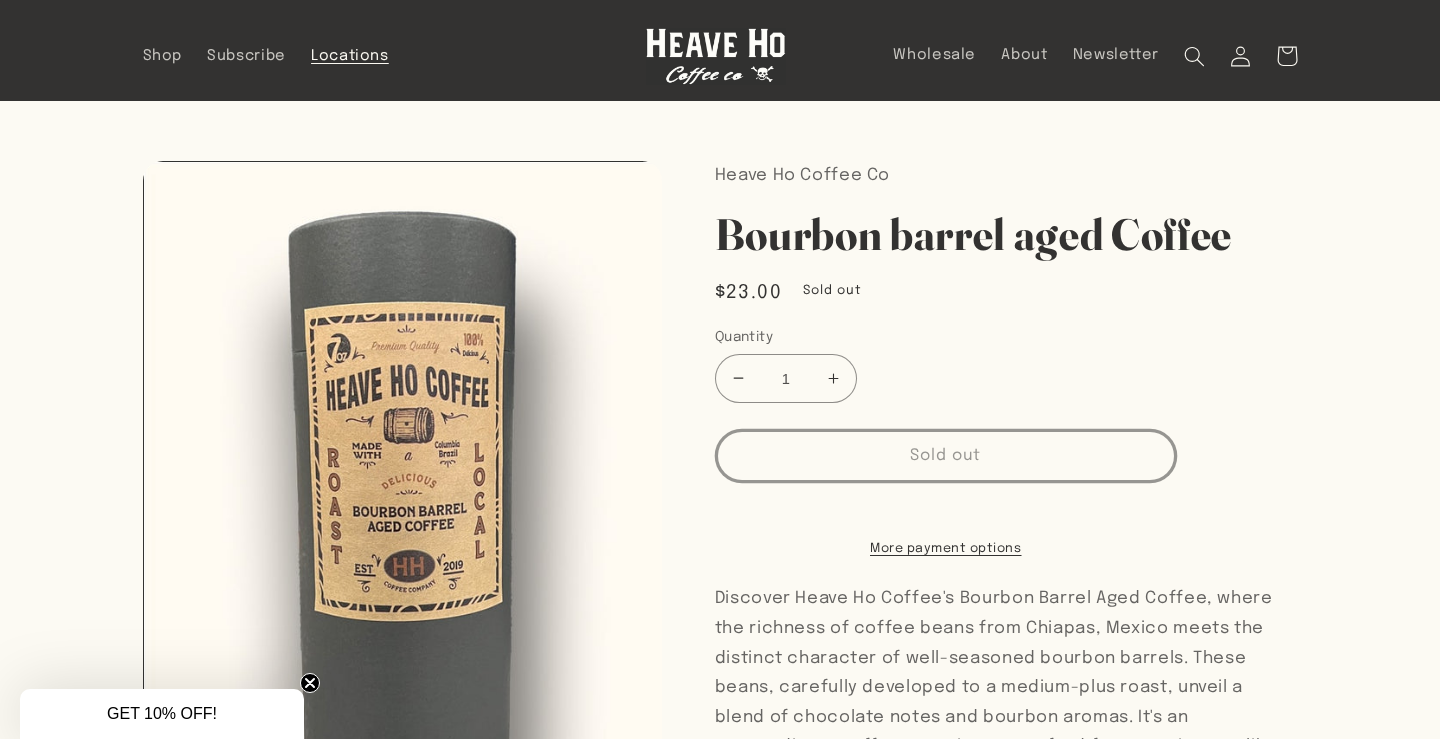 scroll, scrollTop: 0, scrollLeft: 0, axis: both 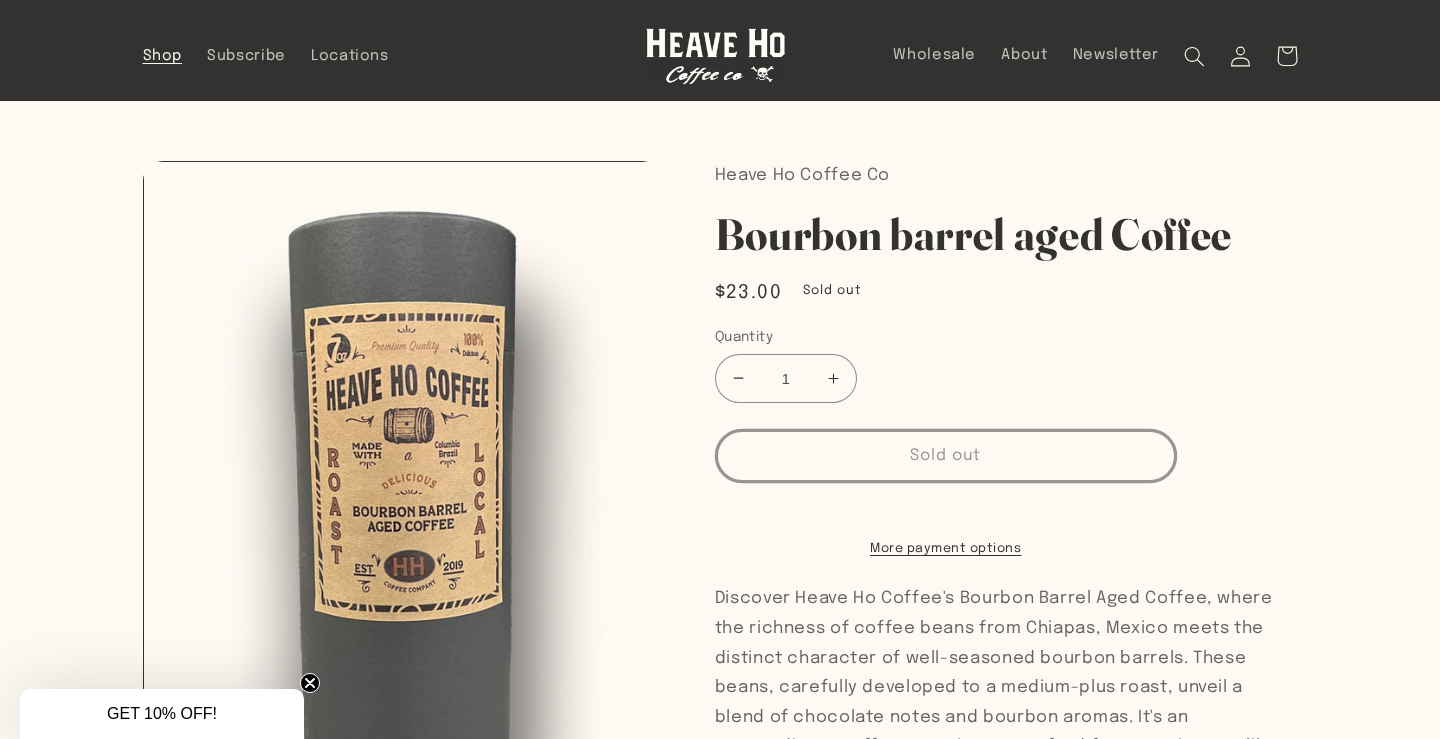 click on "Shop" at bounding box center [162, 56] 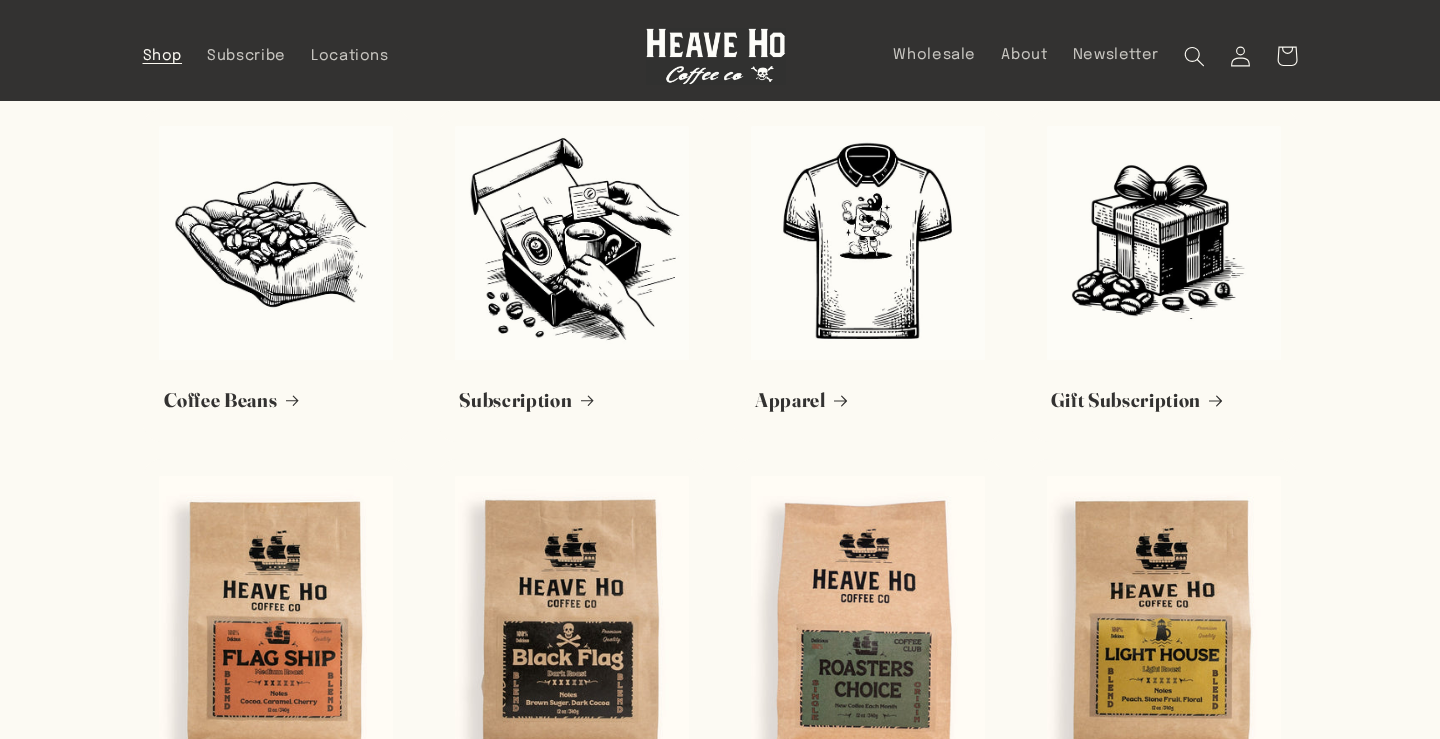 scroll, scrollTop: 0, scrollLeft: 0, axis: both 